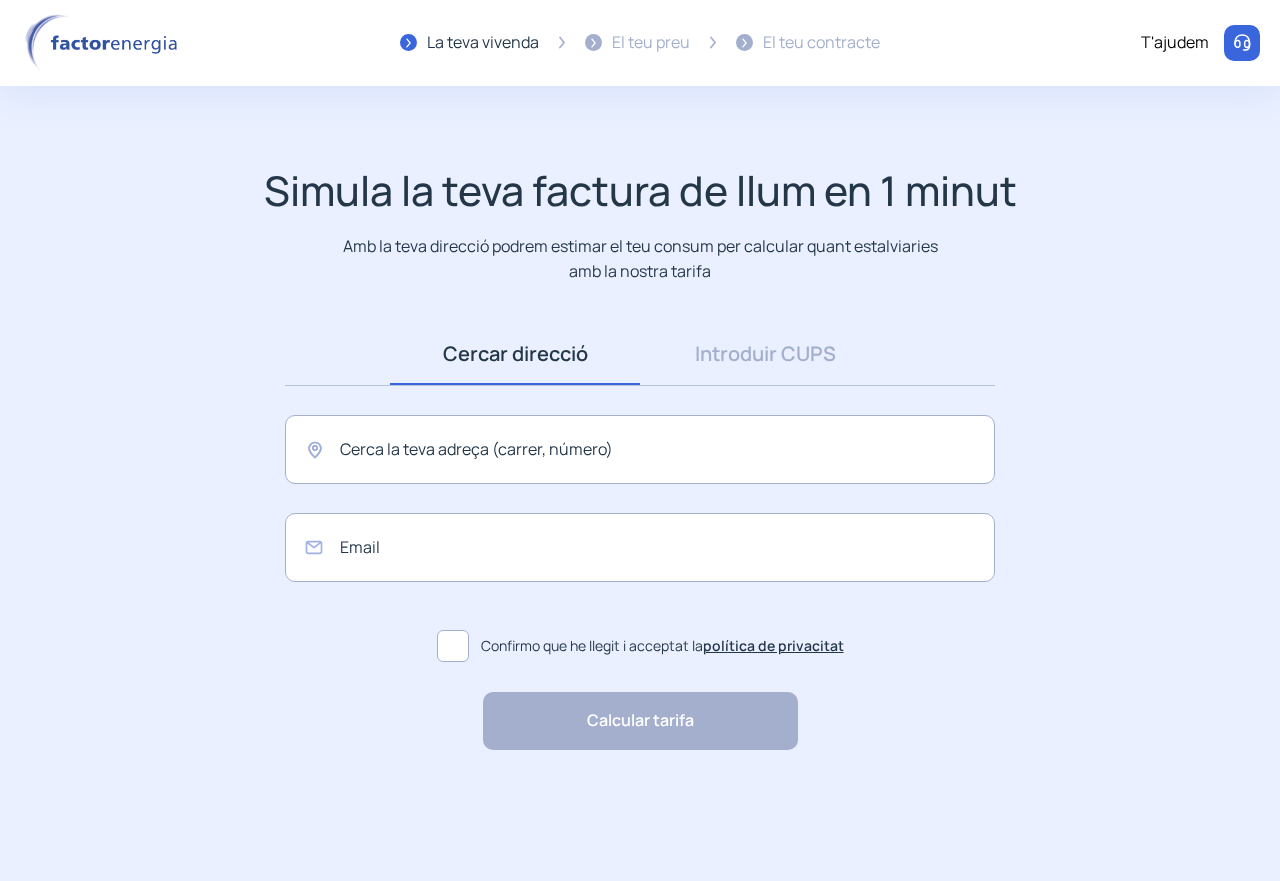 scroll, scrollTop: 0, scrollLeft: 0, axis: both 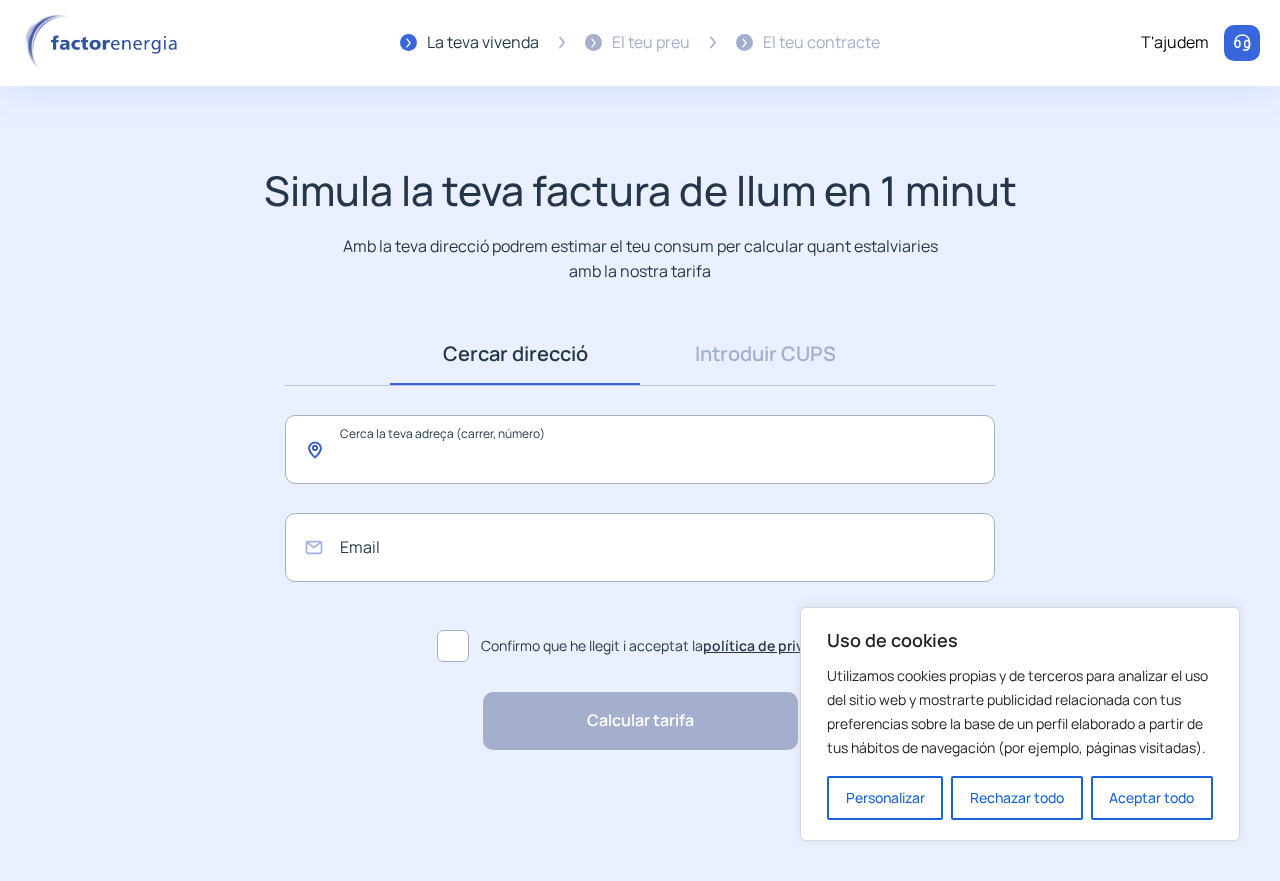 click 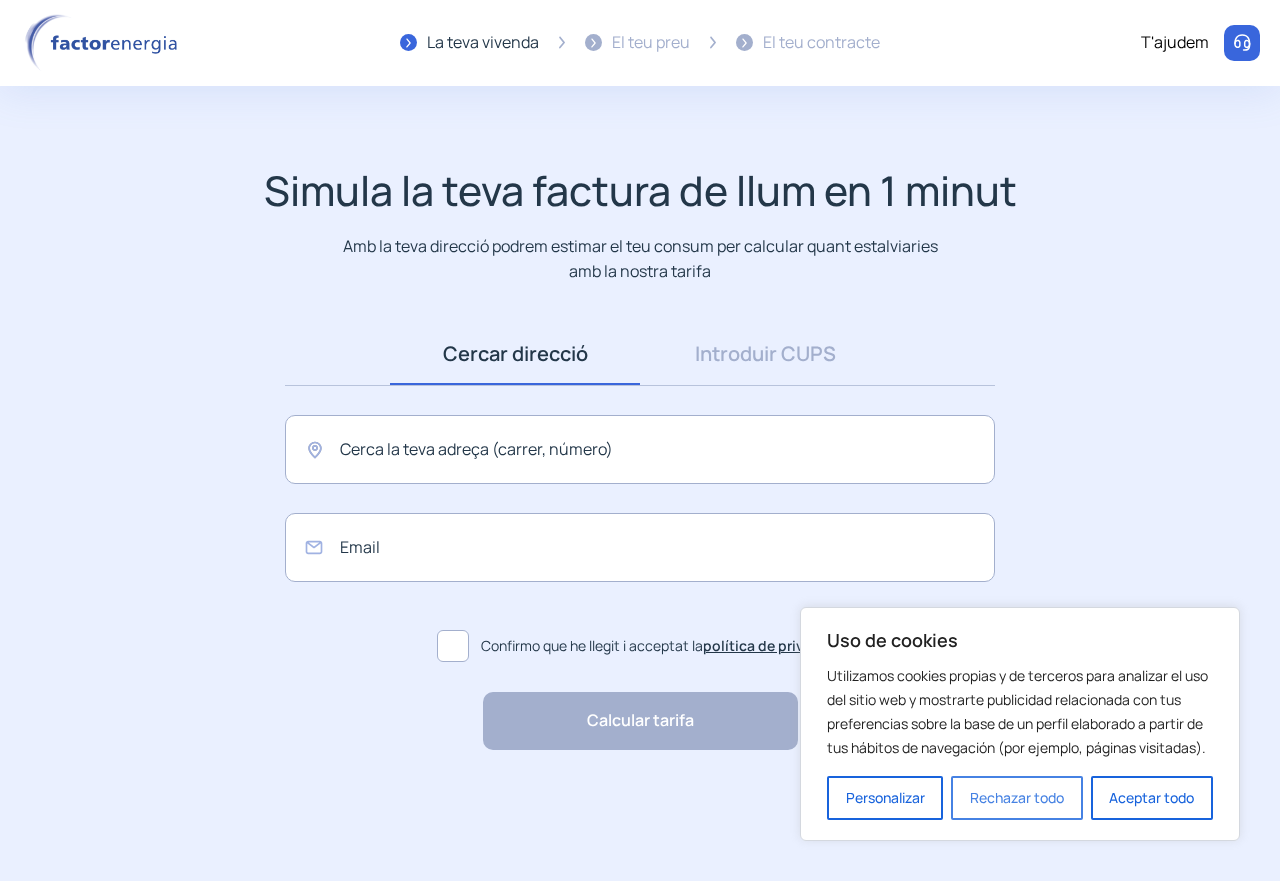 click on "Rechazar todo" at bounding box center (1016, 798) 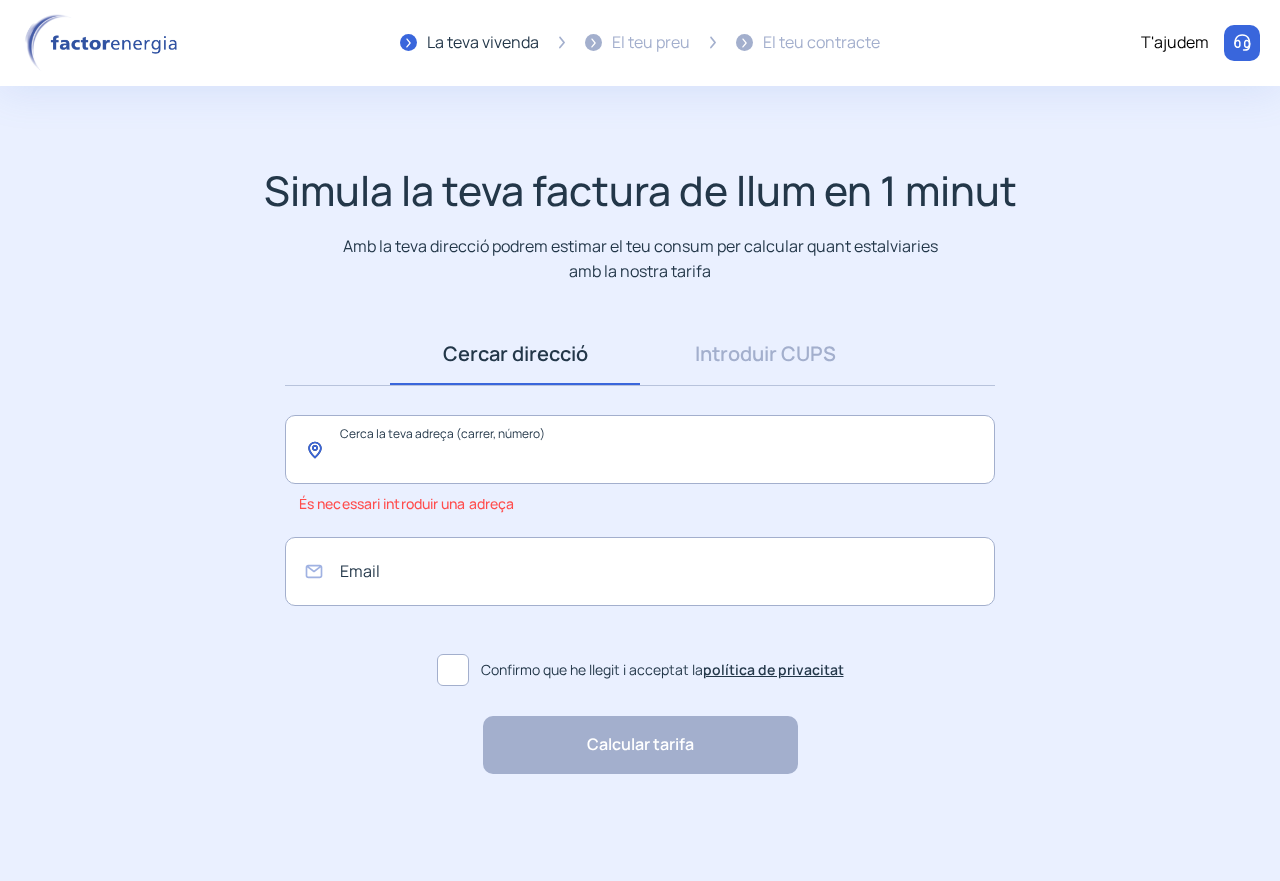 click 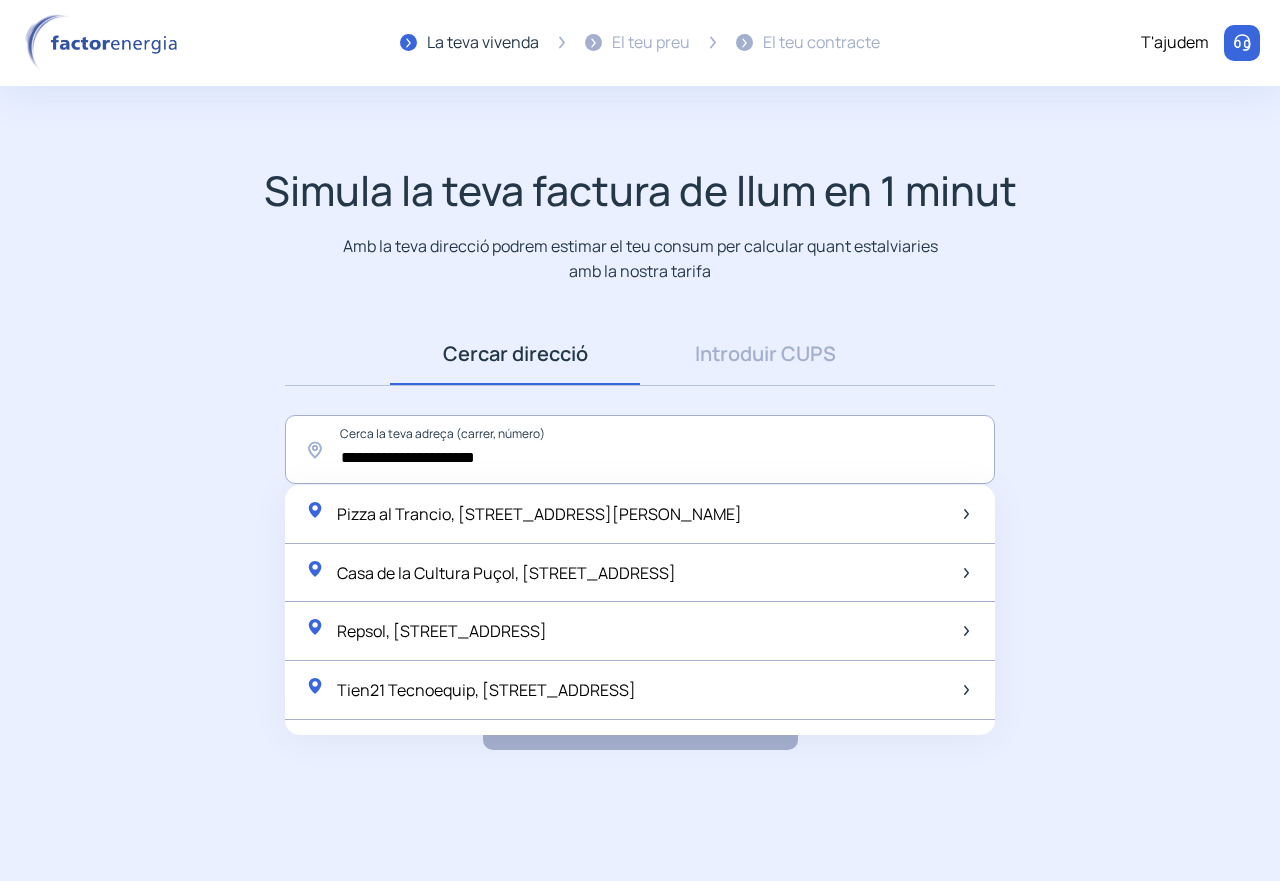click on "**********" 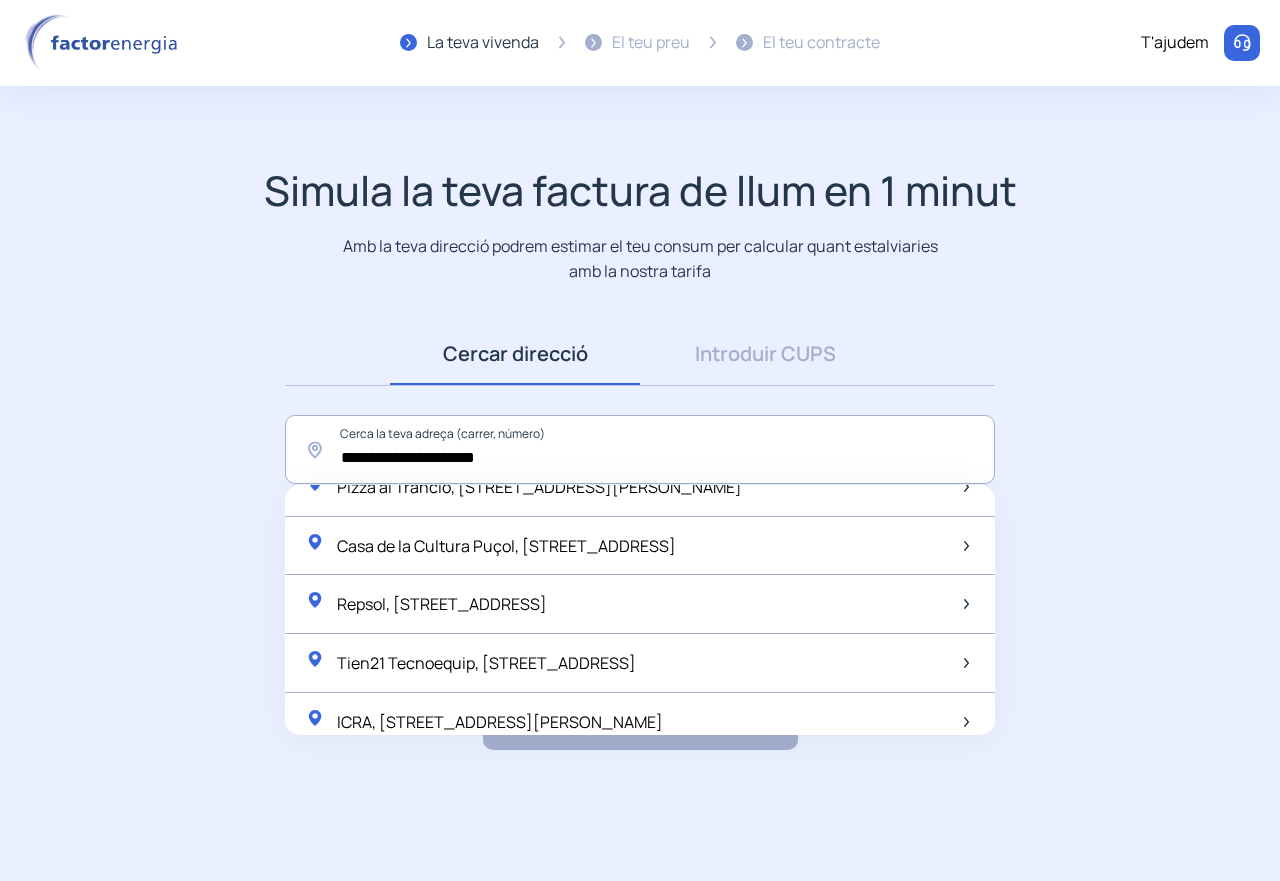 scroll, scrollTop: 42, scrollLeft: 0, axis: vertical 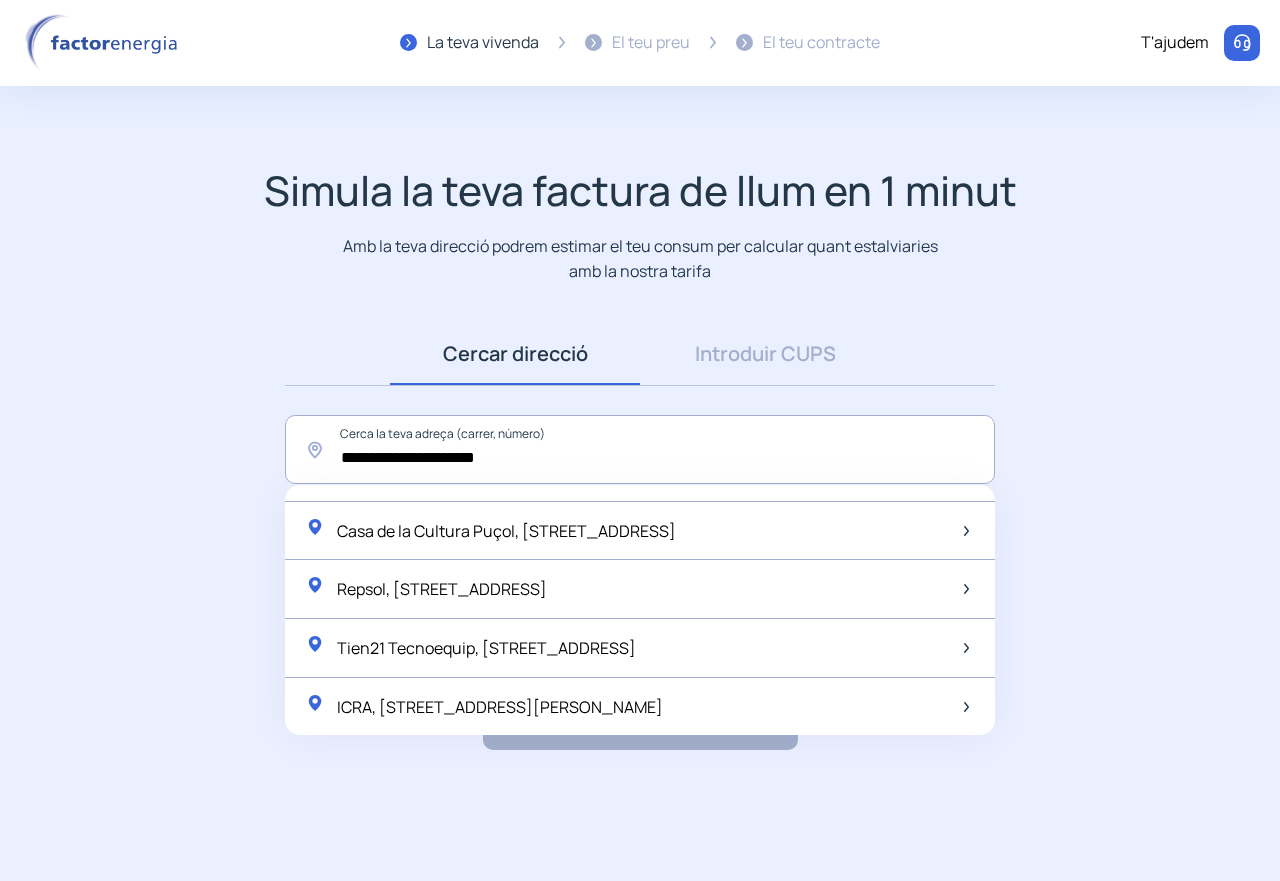 click on "**********" 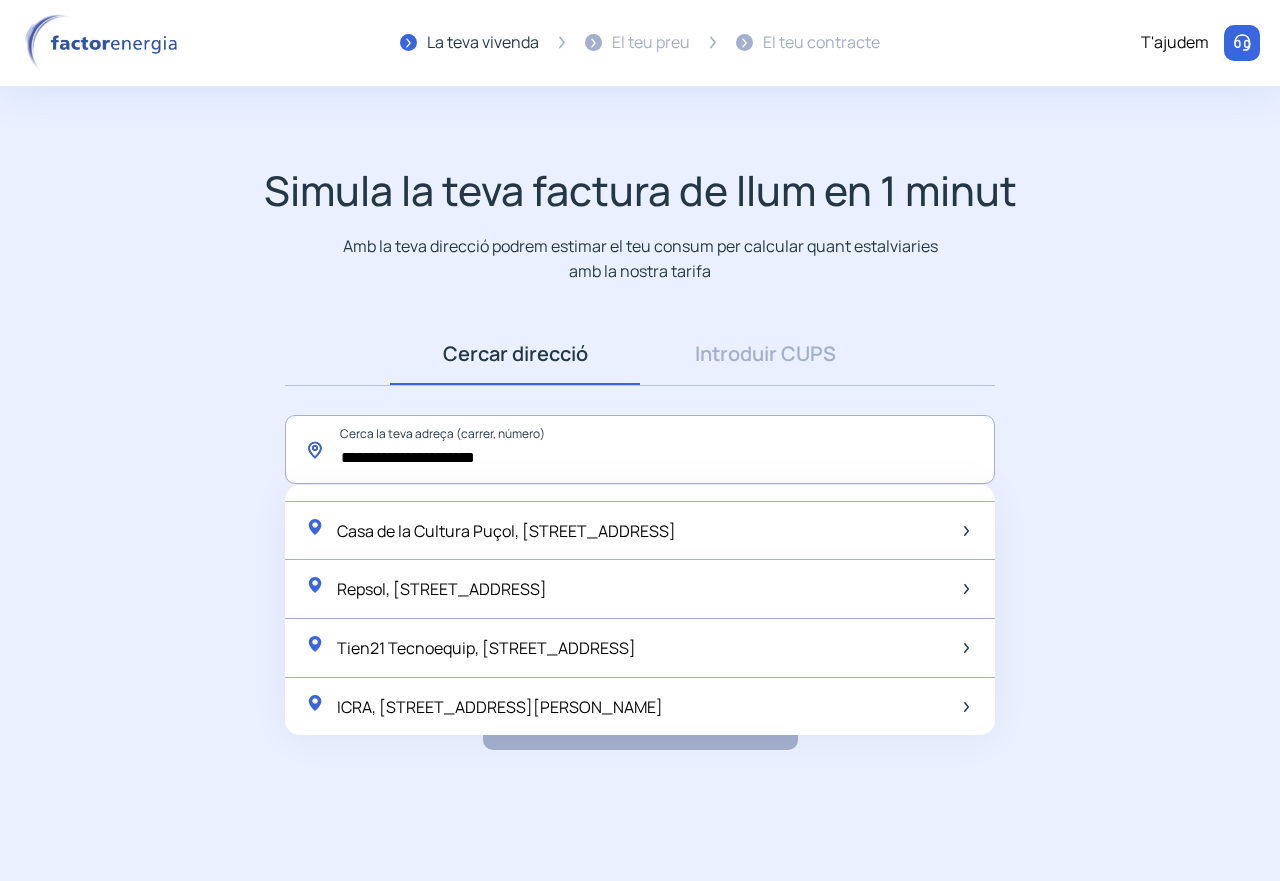 click on "**********" 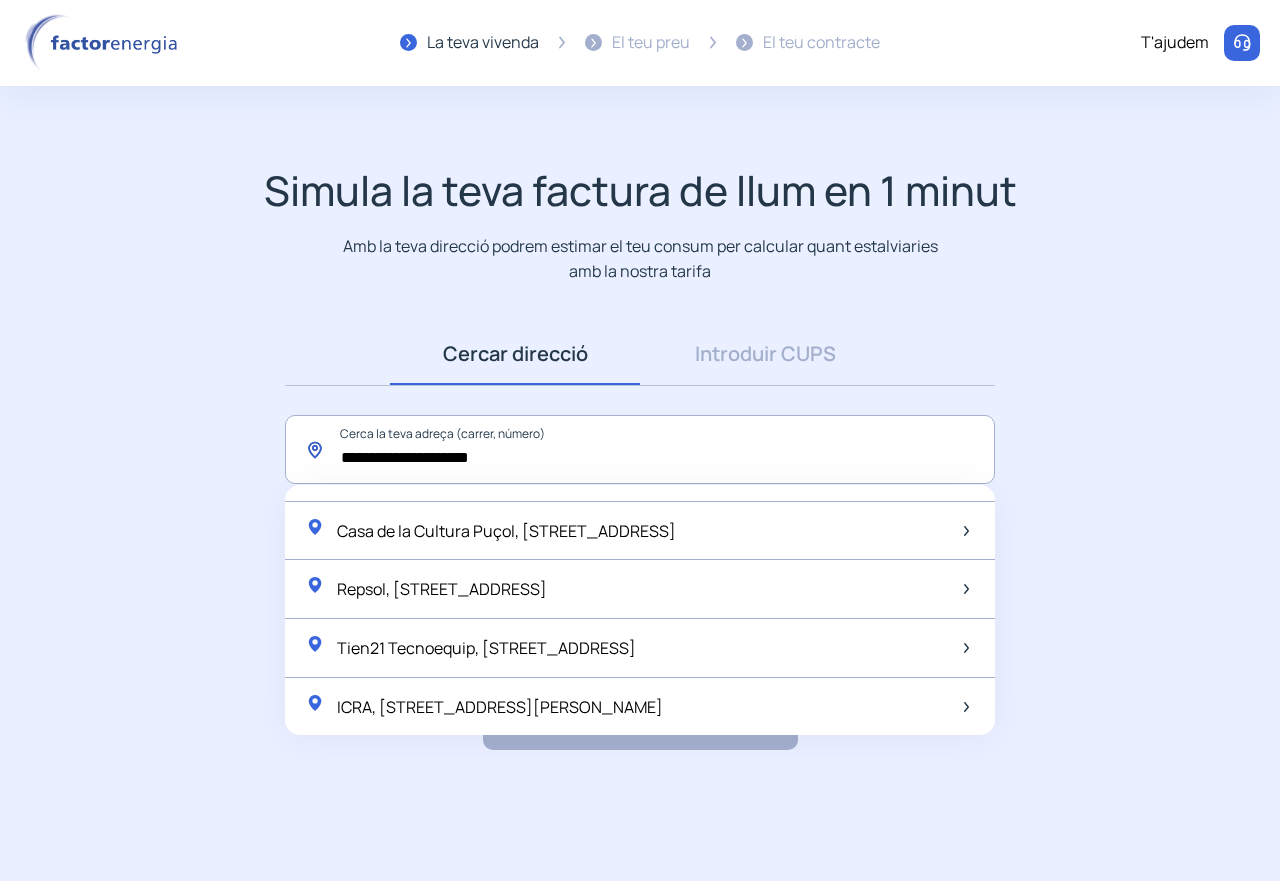 scroll, scrollTop: 0, scrollLeft: 0, axis: both 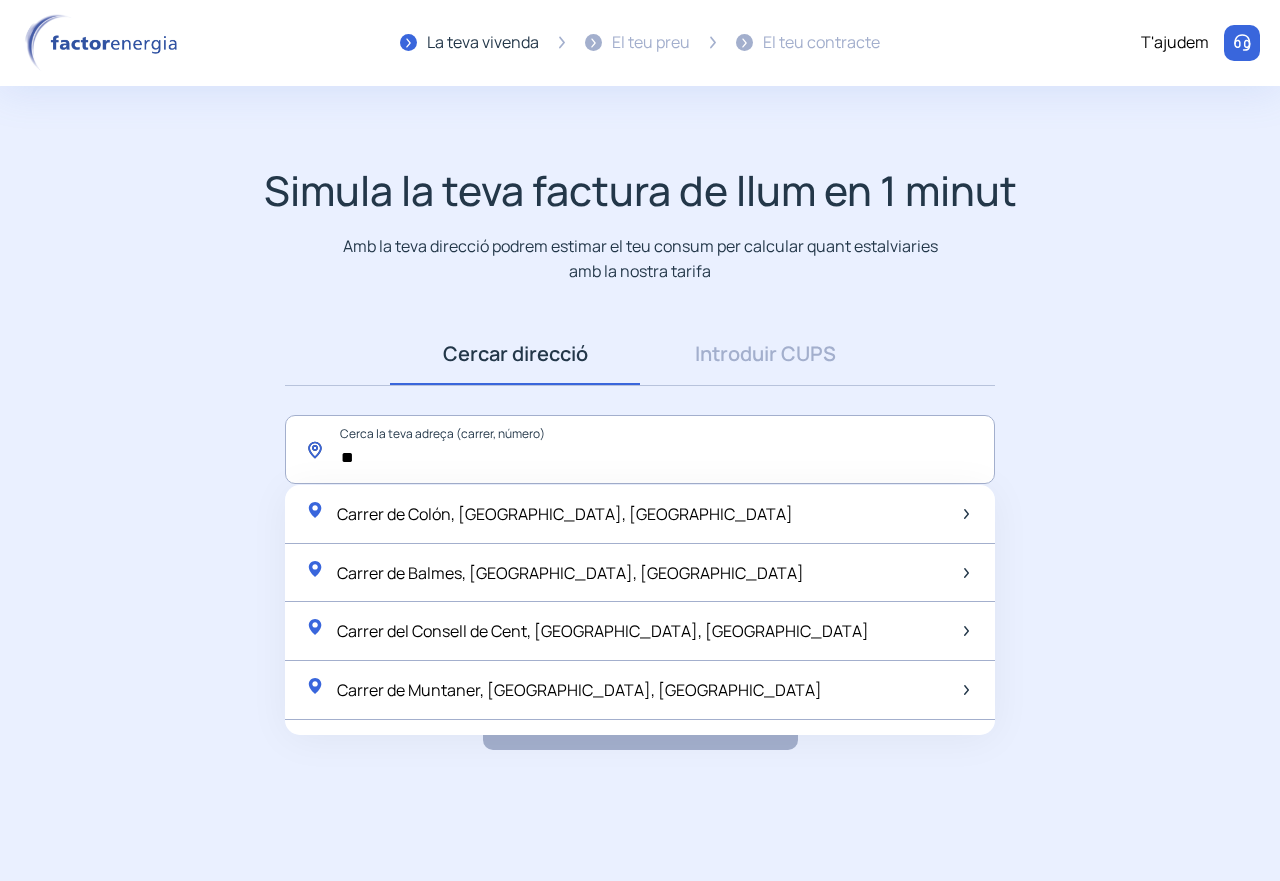 type on "*" 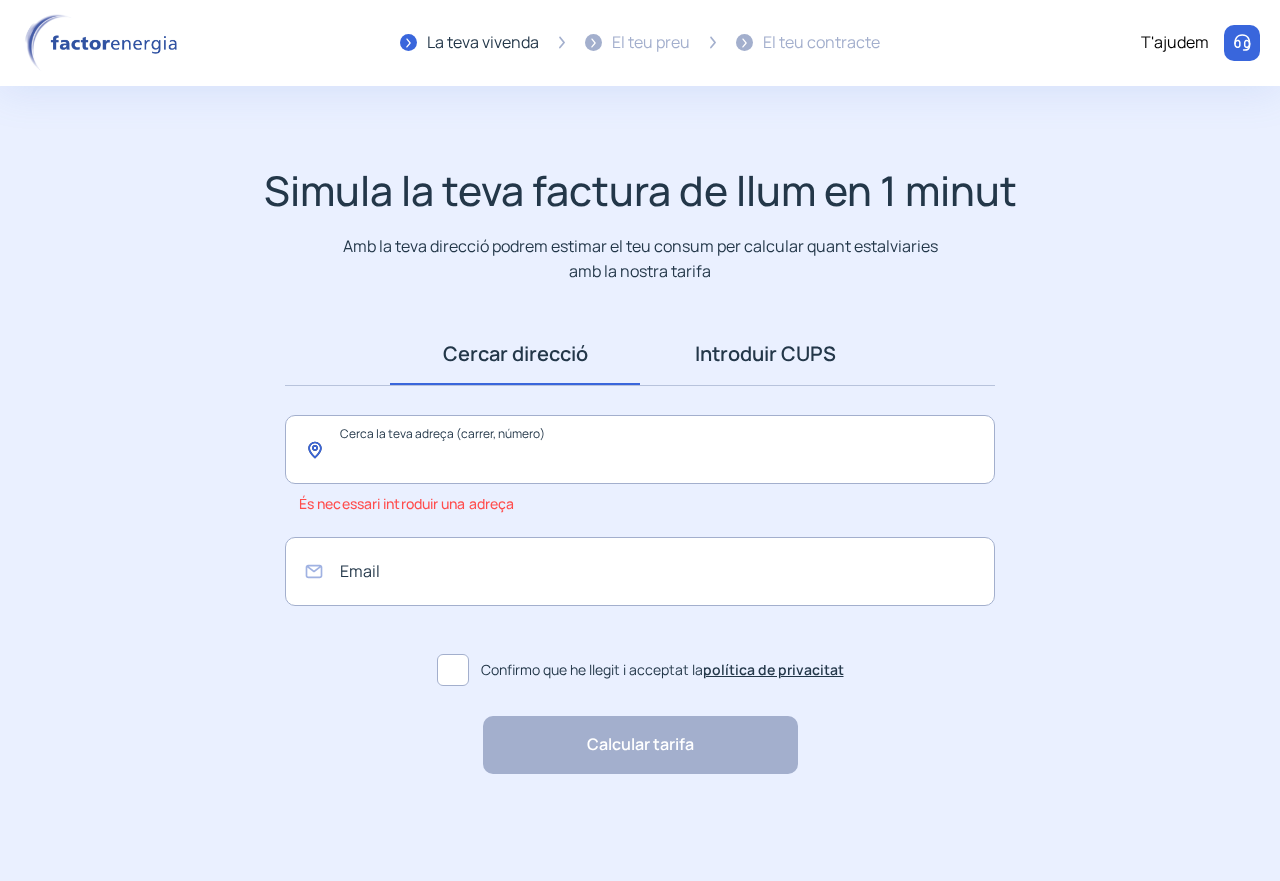 type 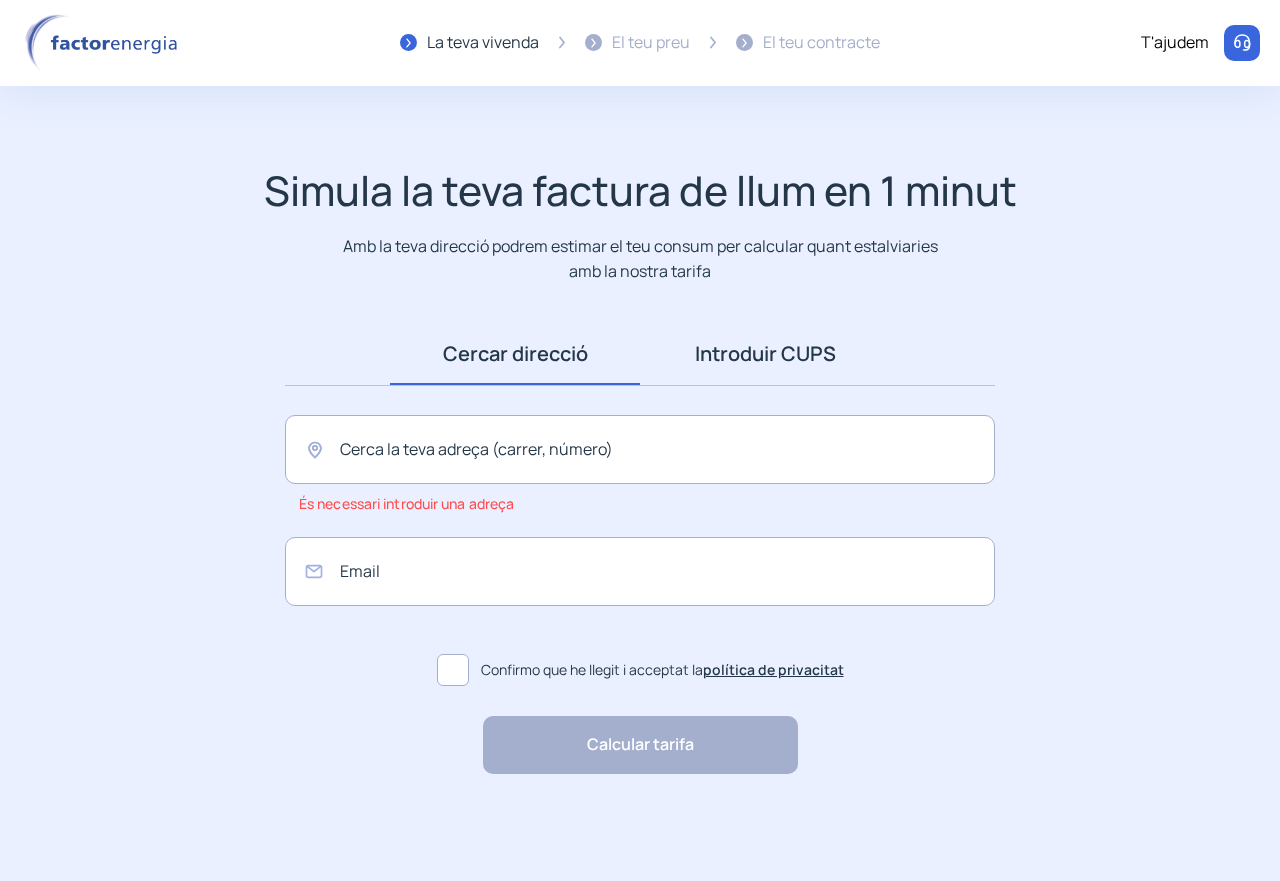 click on "Introduir CUPS" at bounding box center (765, 354) 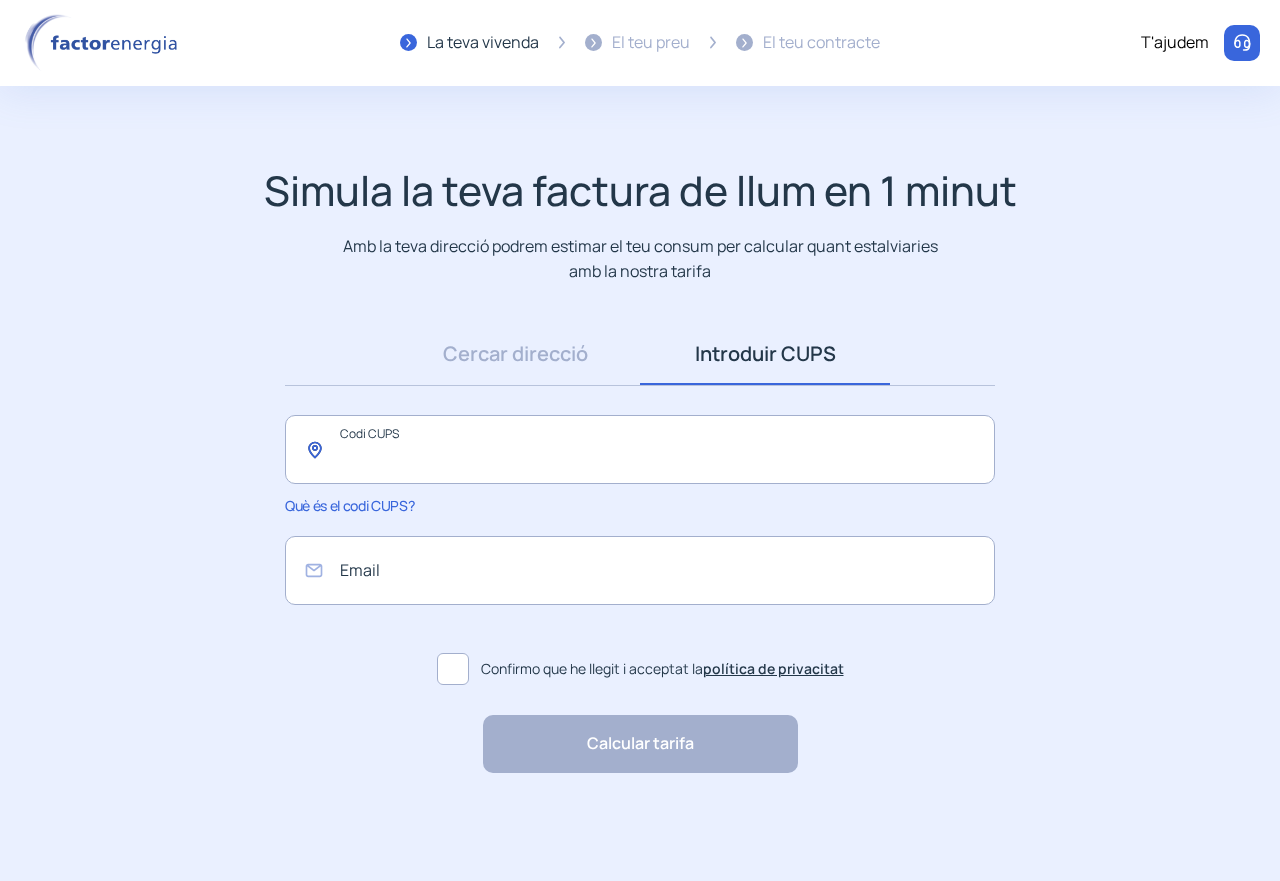 click 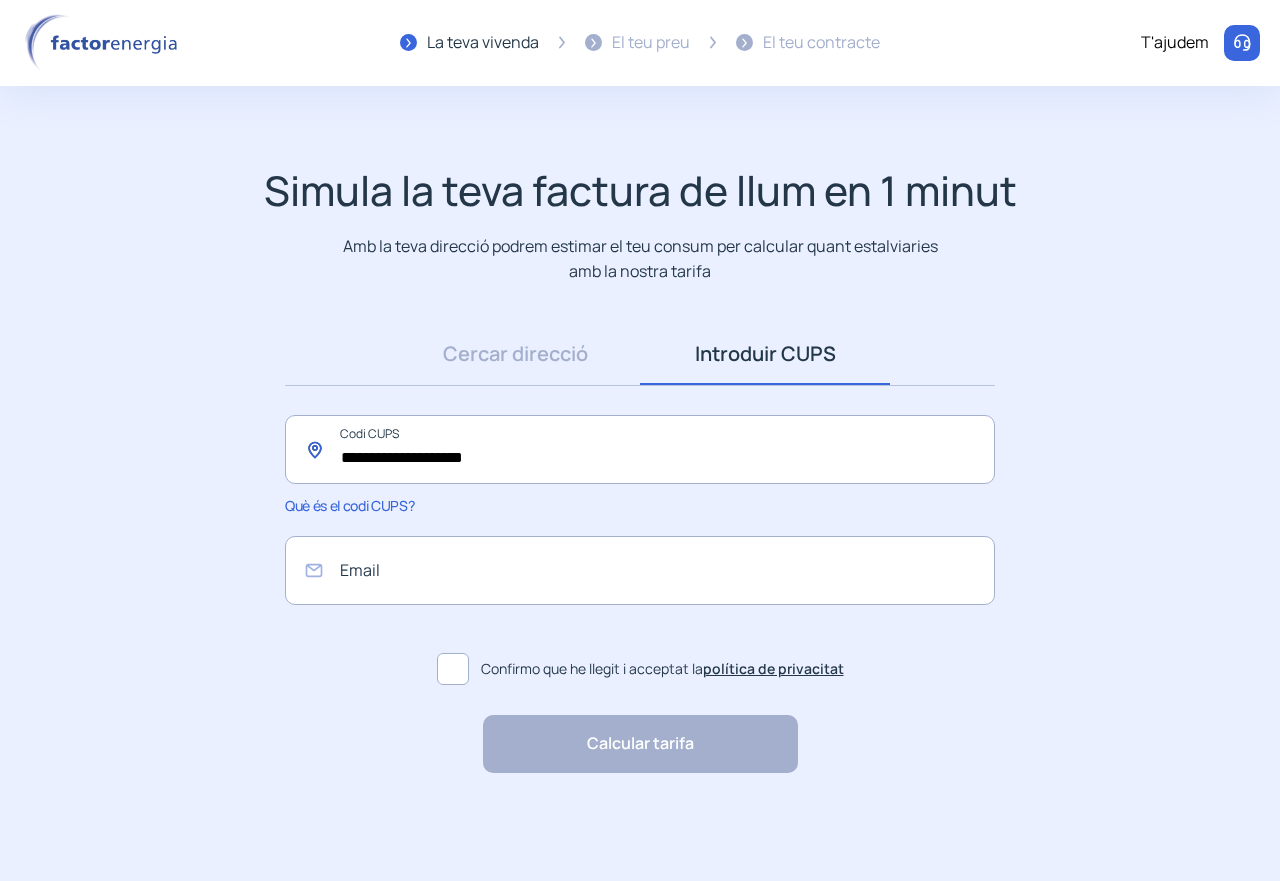 click on "**********" 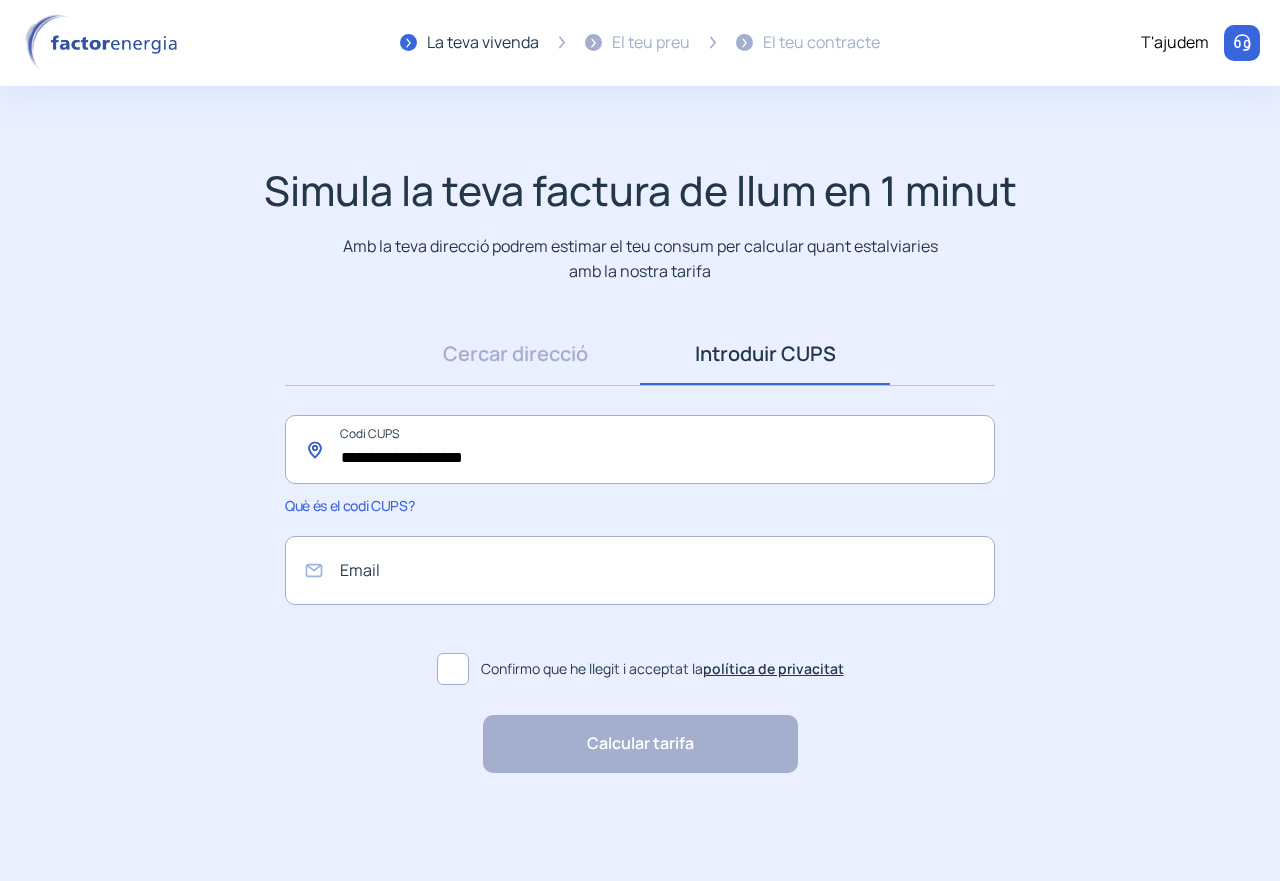 click on "**********" 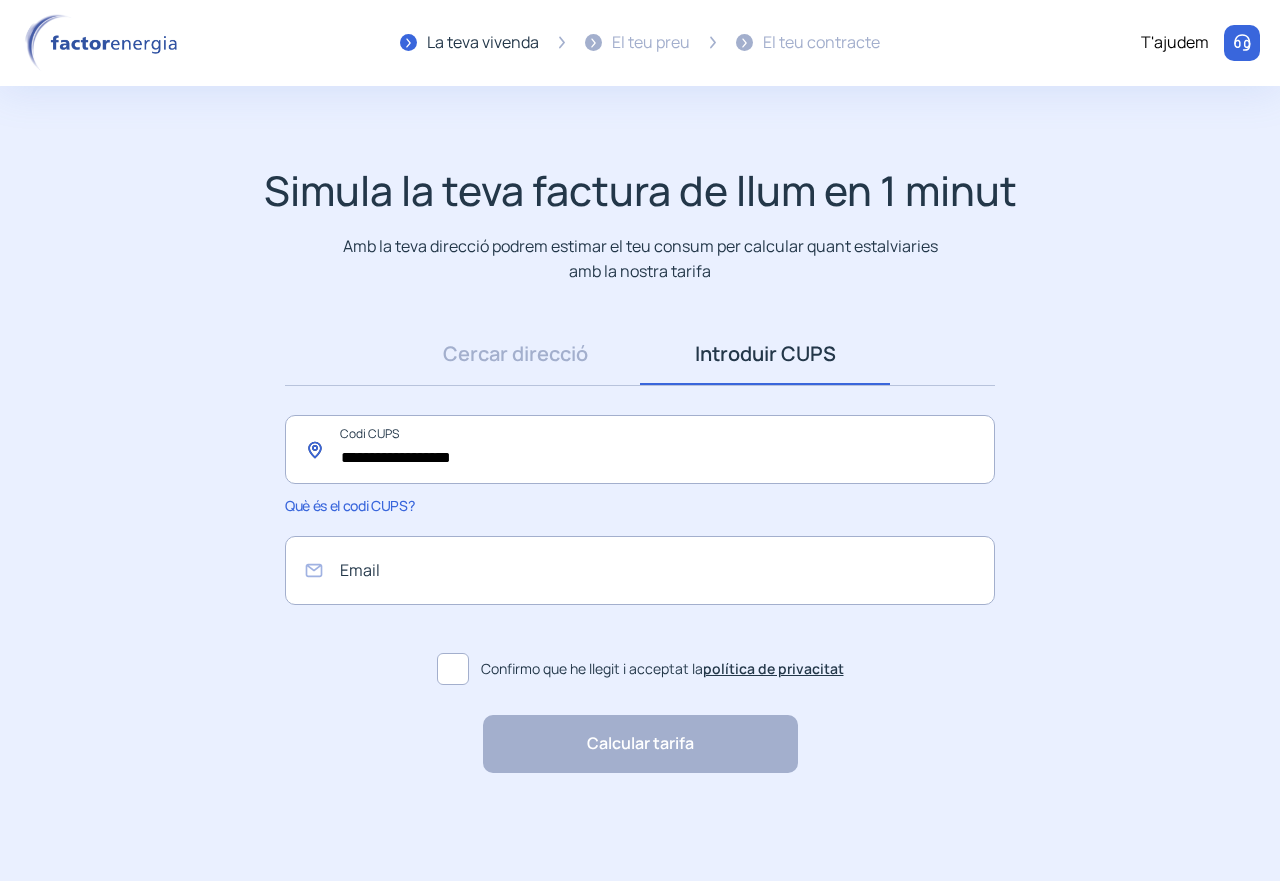 click on "**********" 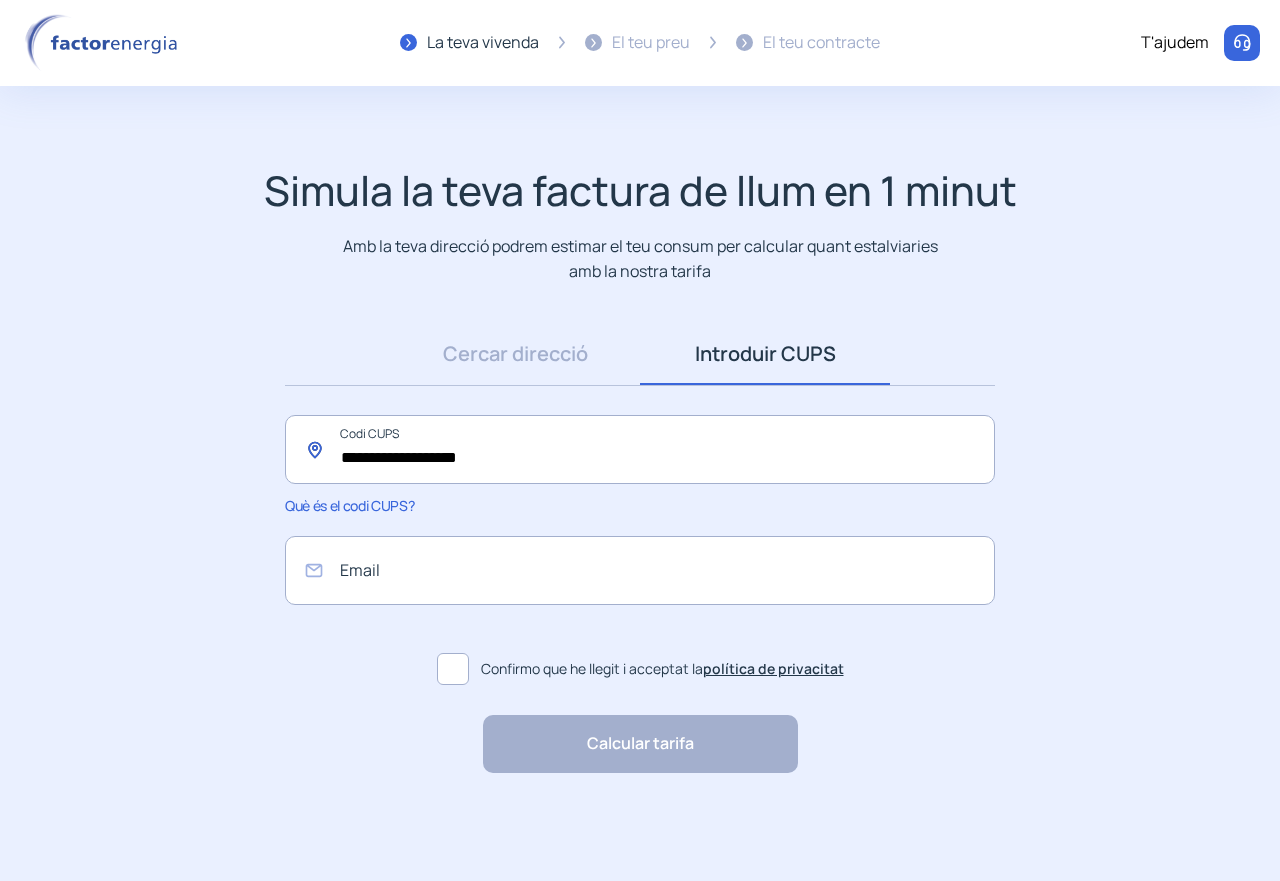 click on "**********" 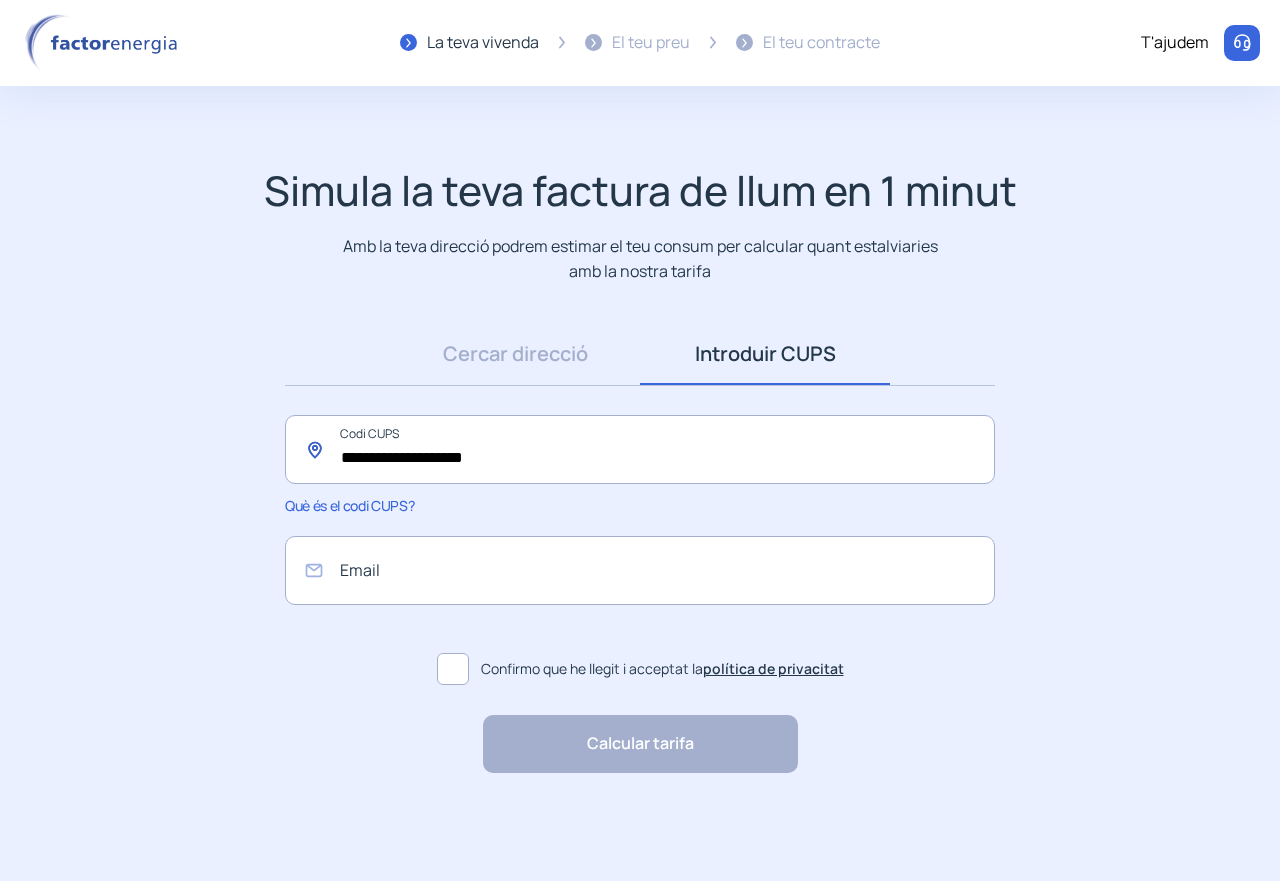 type on "**********" 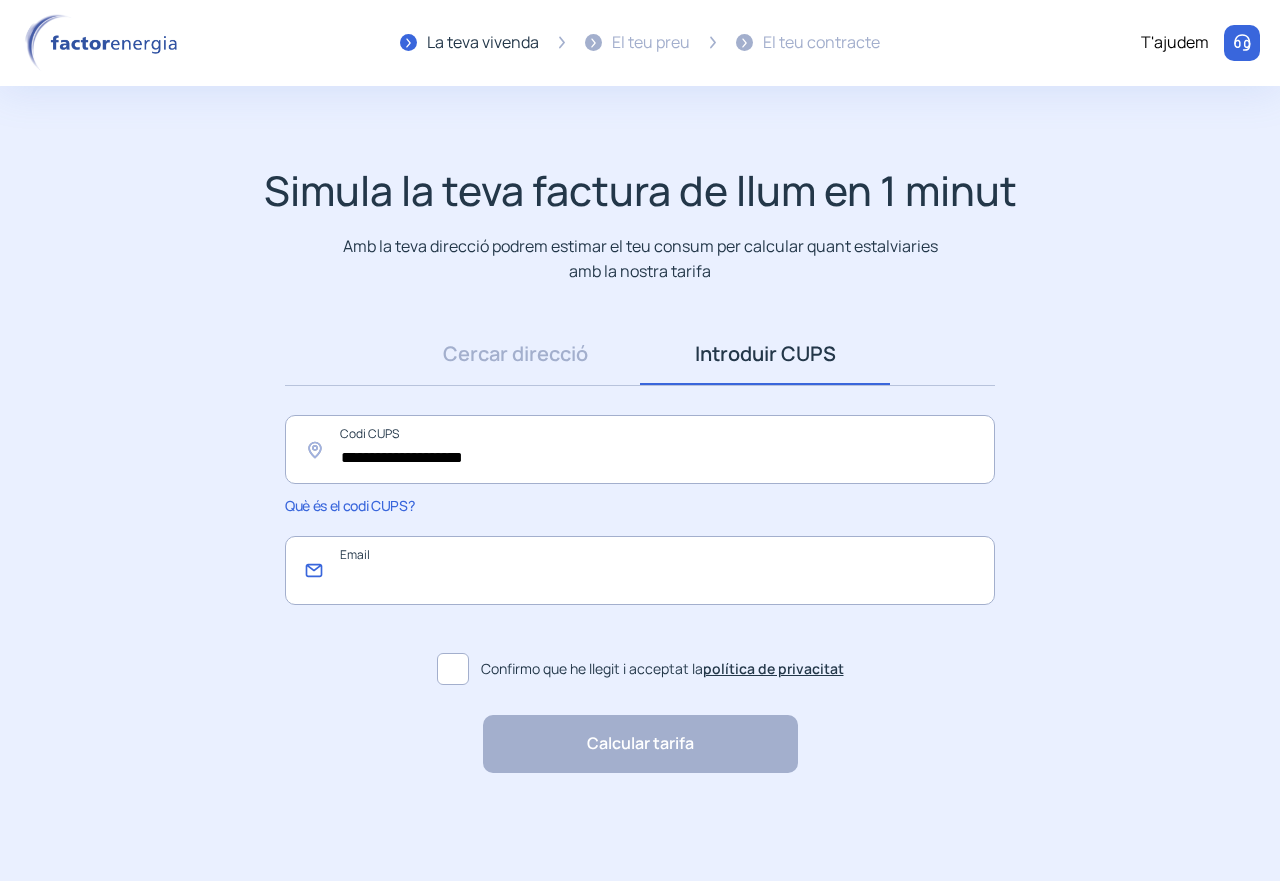 click 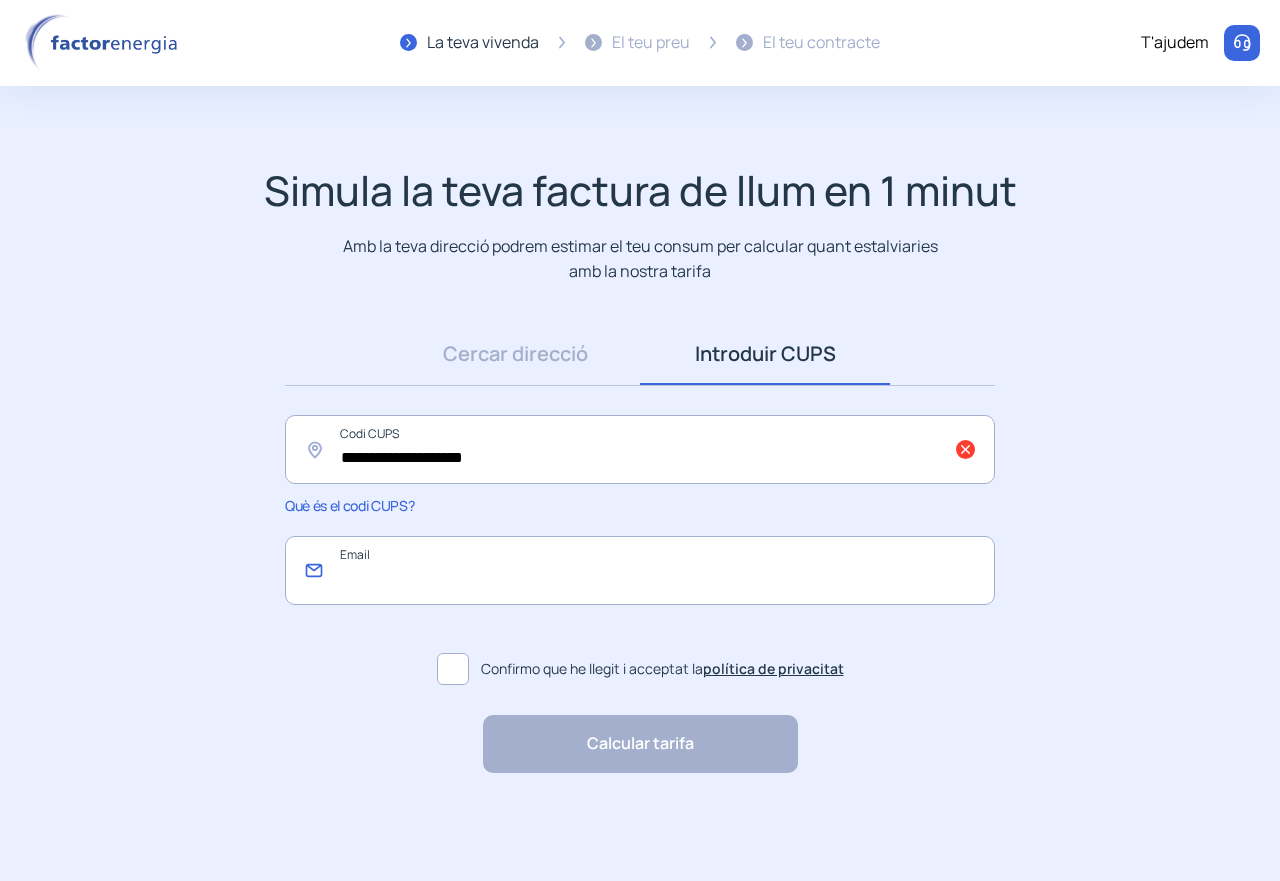 click 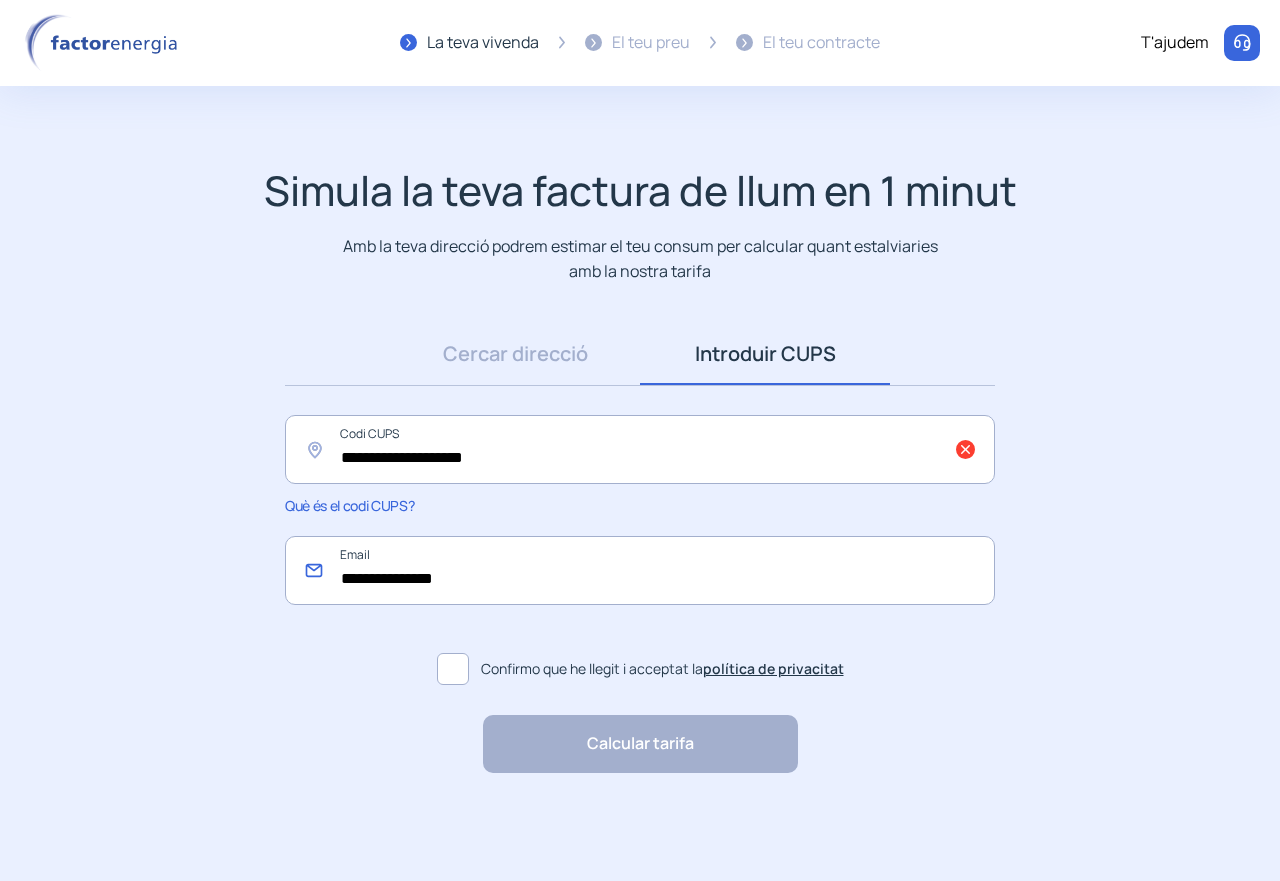 type on "**********" 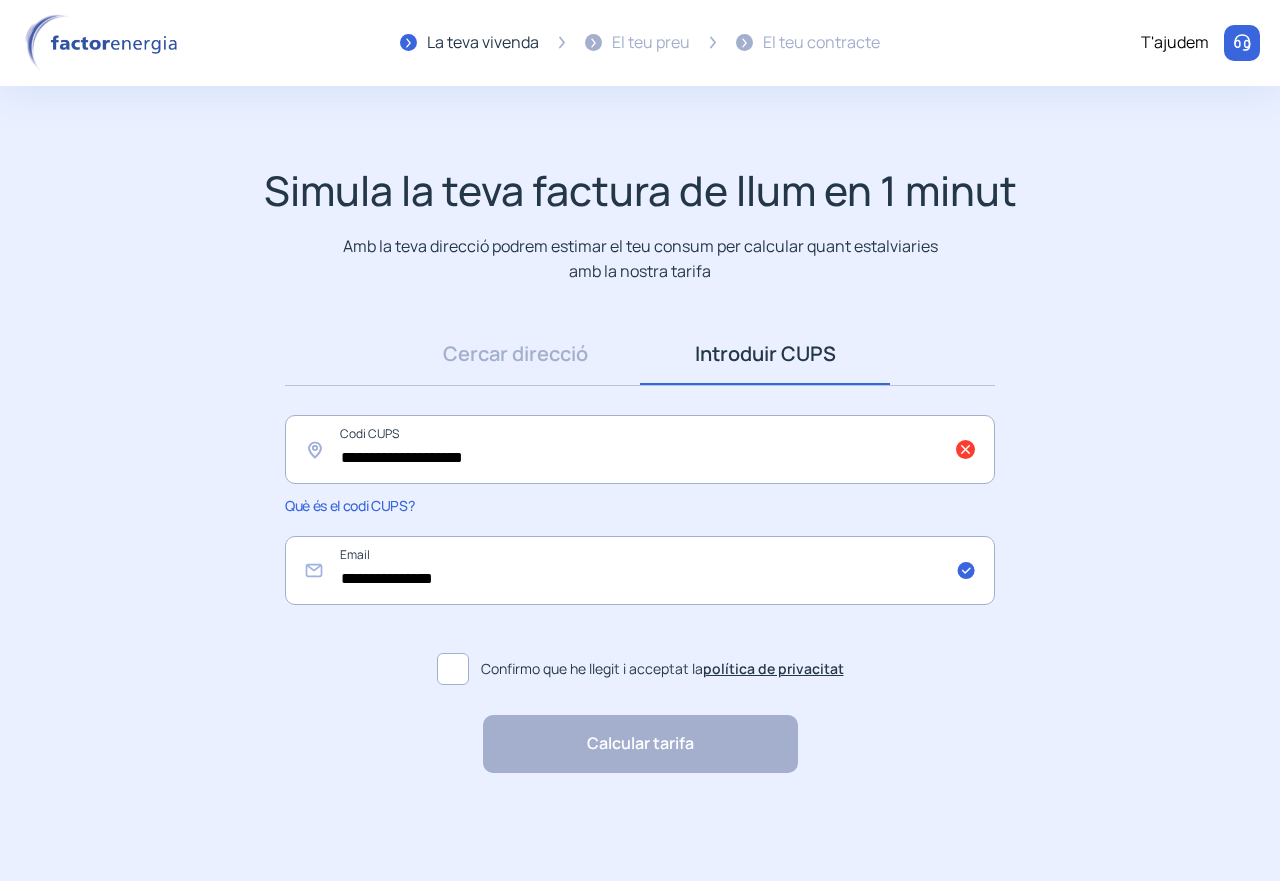 click 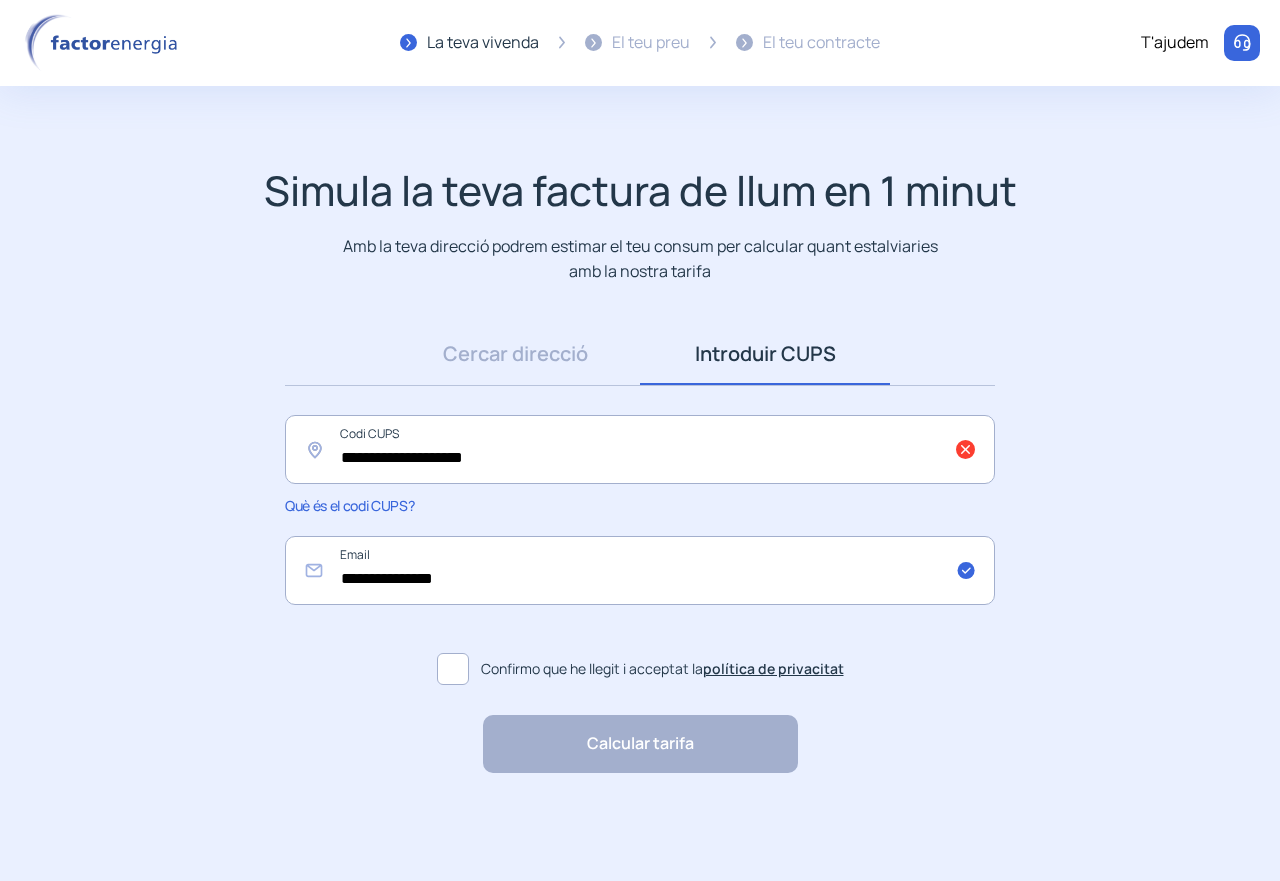 click on "Calcular tarifa "Excel·lent servei i atenció al client" "Respecte pel client i varietat de tarifes" "Tot genial i molt ràpid" "Rapidesa i bon tracte al client"" 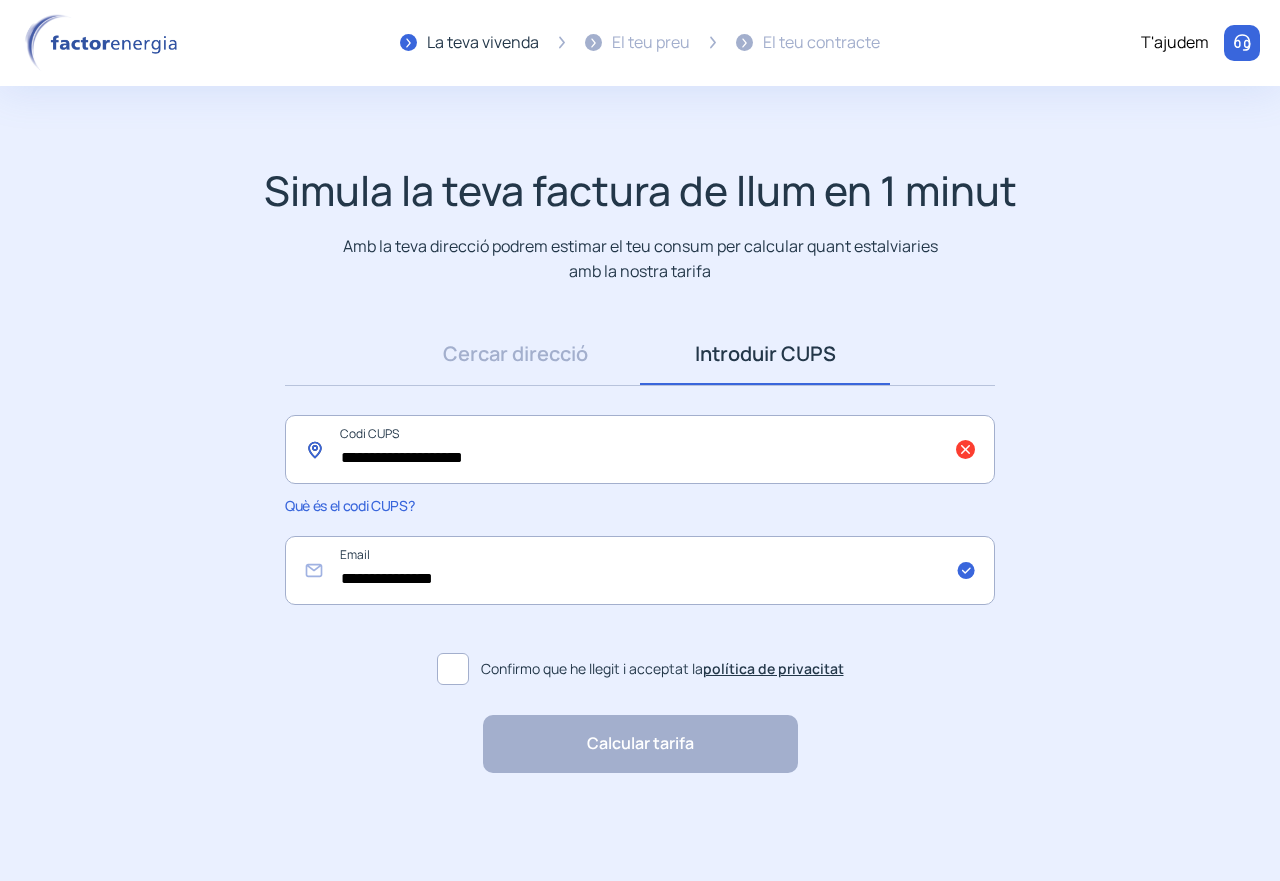 click on "**********" 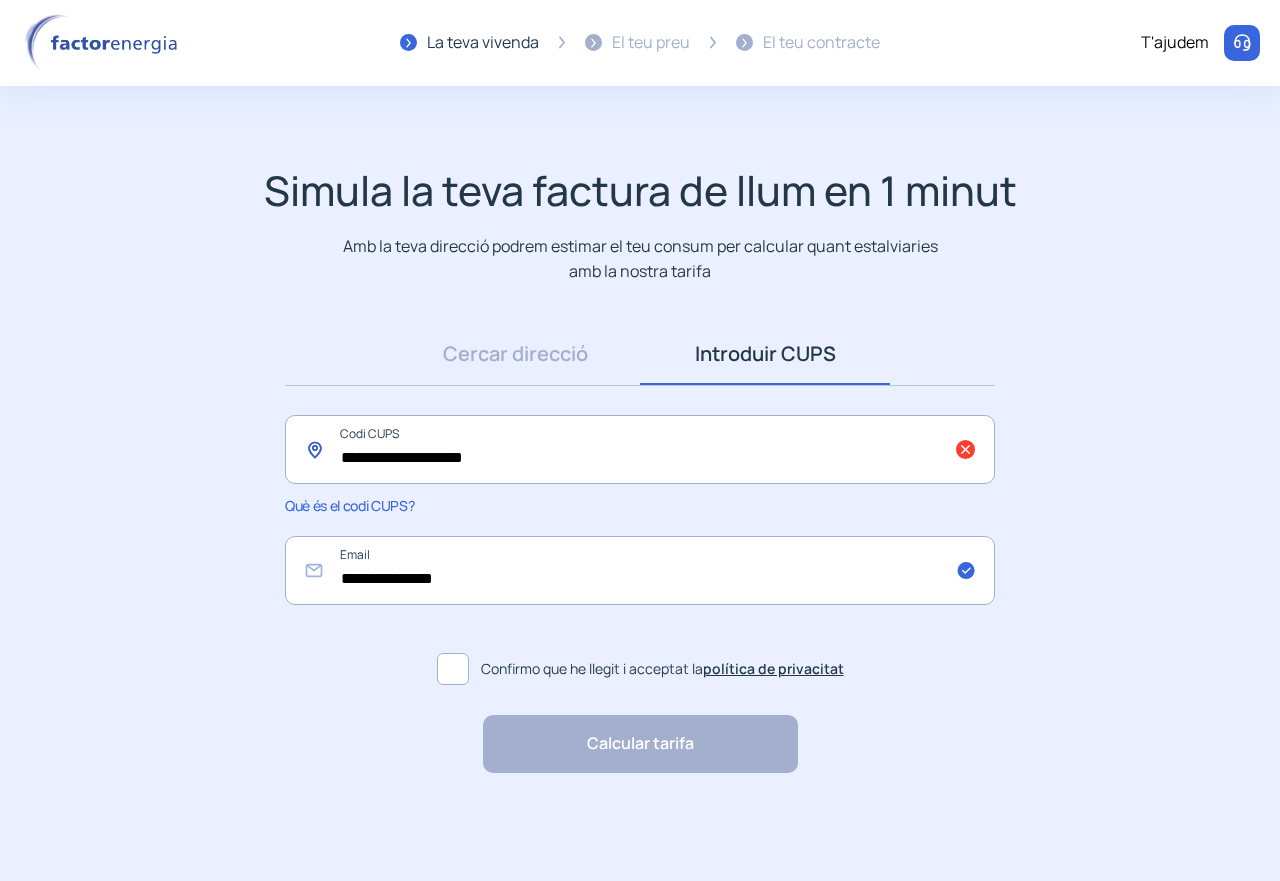click on "**********" 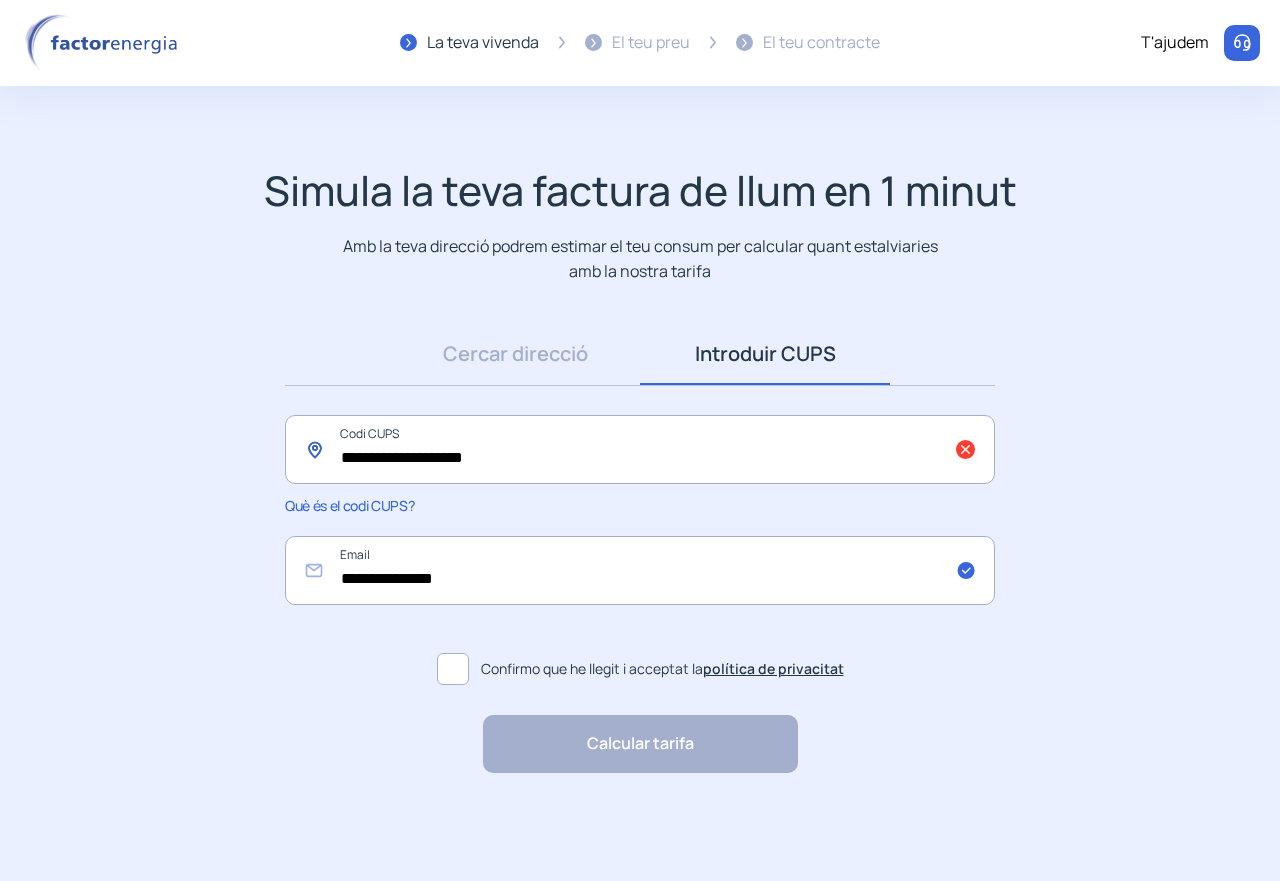 click on "**********" 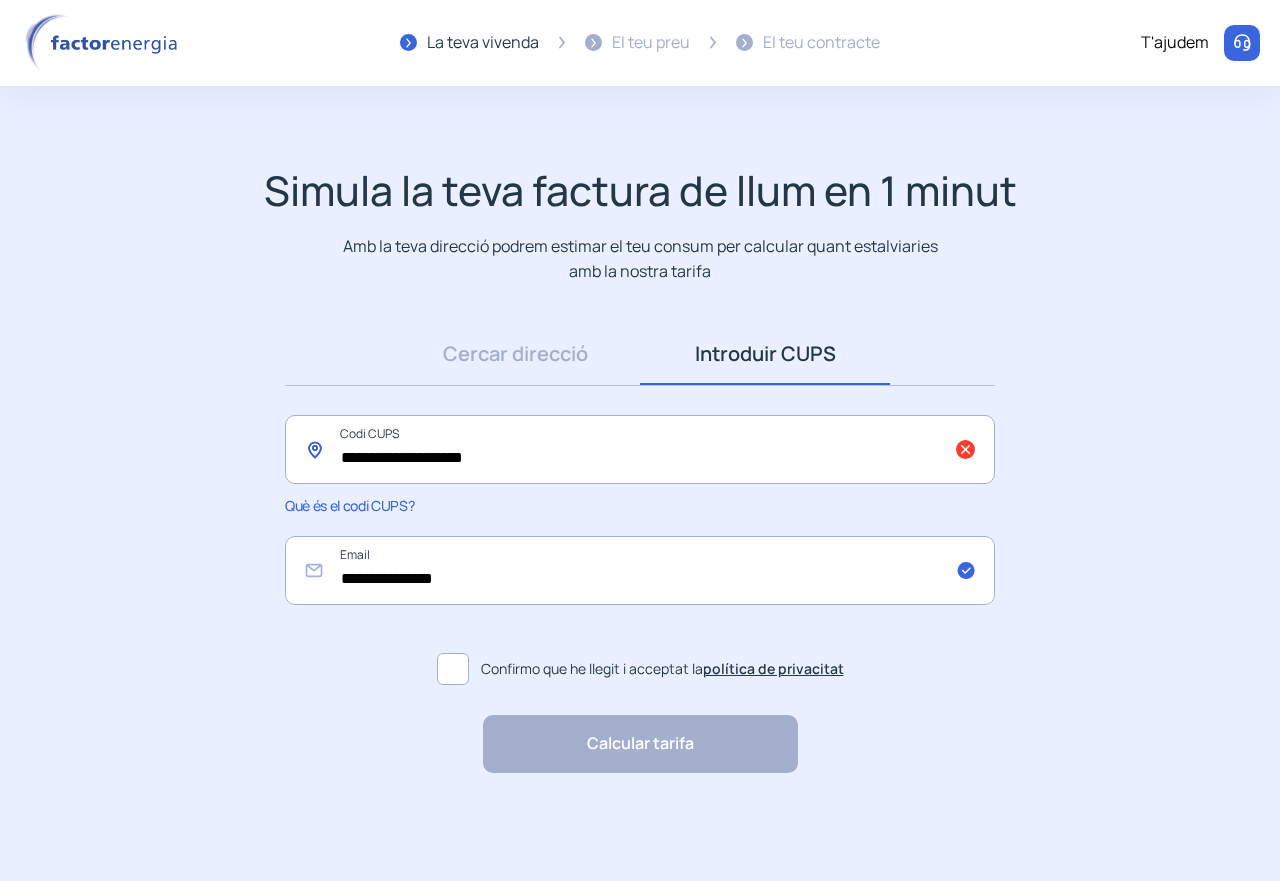 click on "**********" 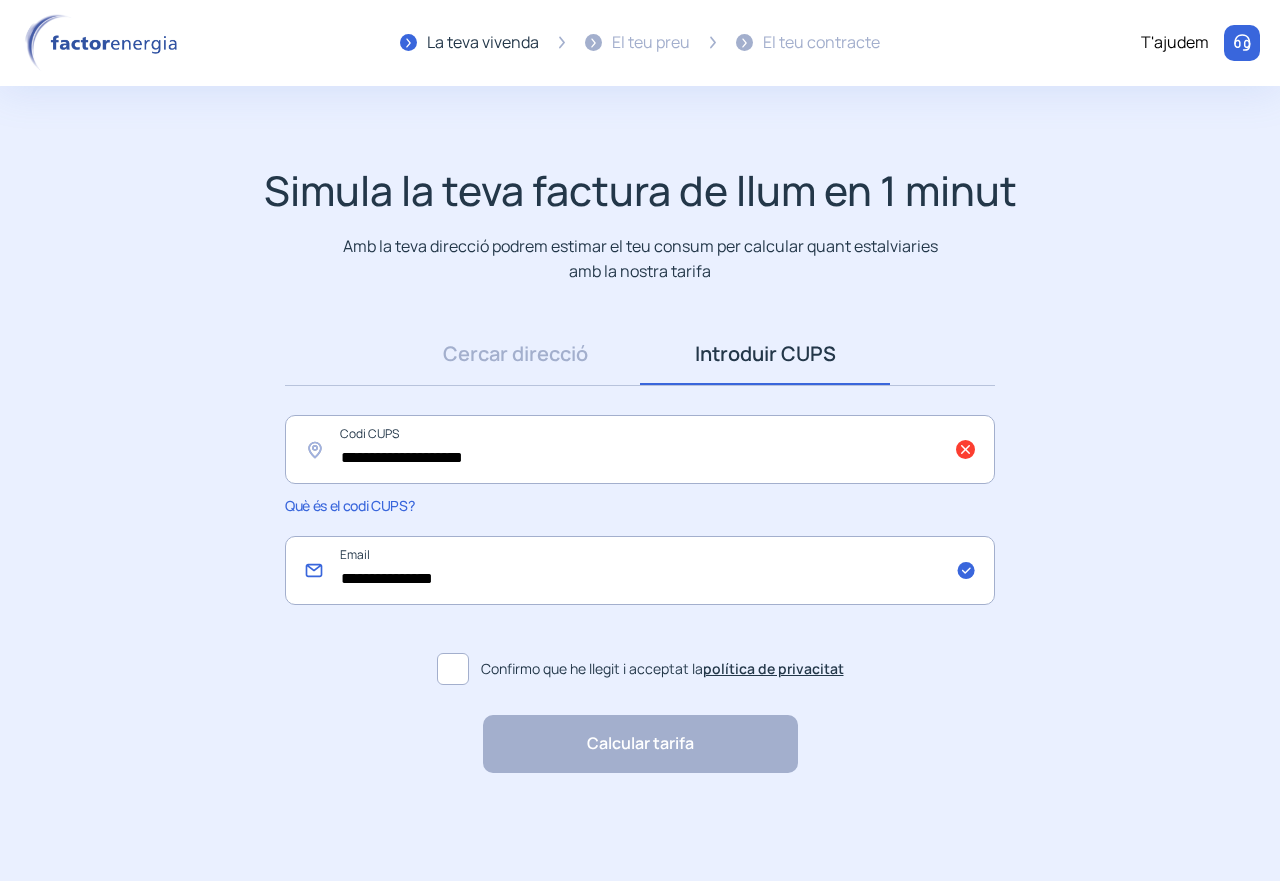 click on "**********" 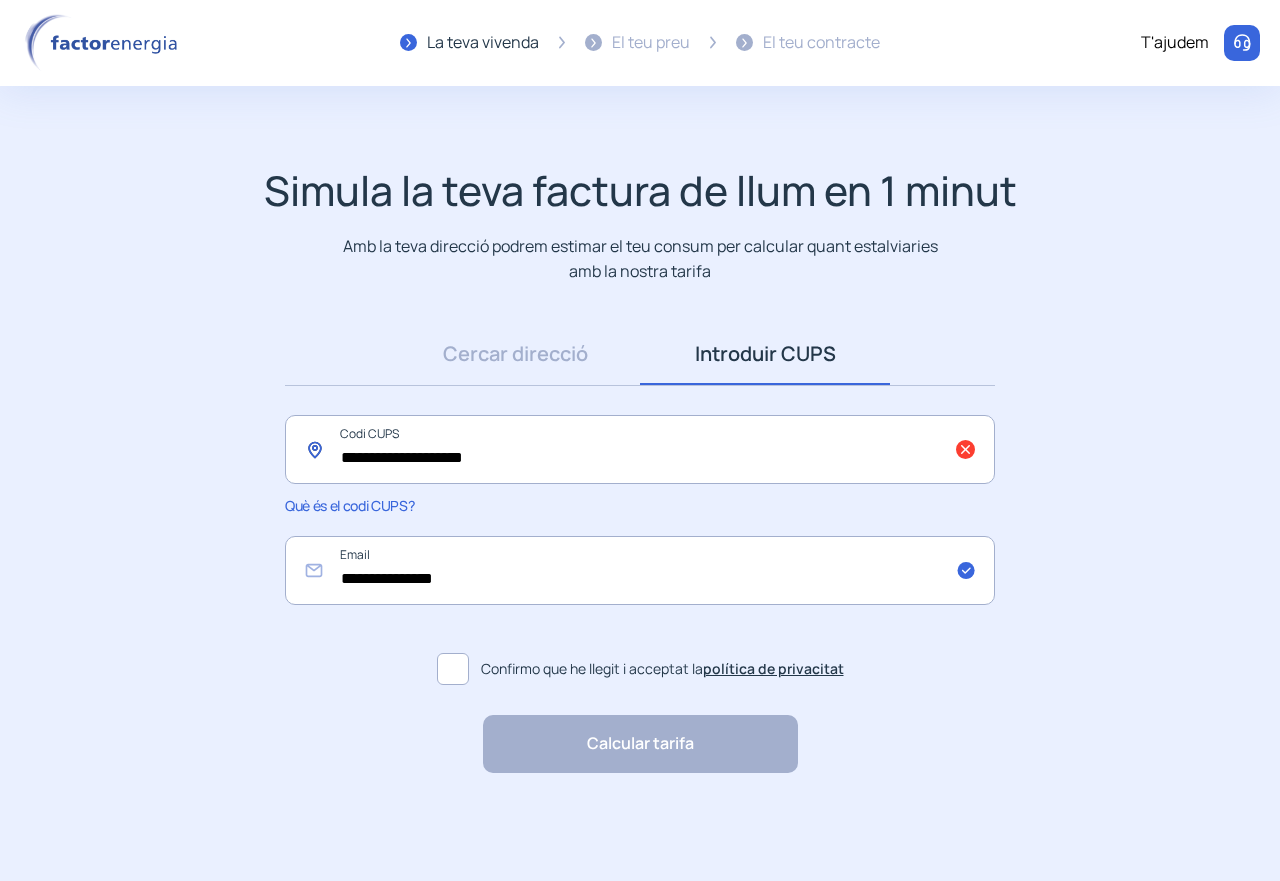 click on "**********" 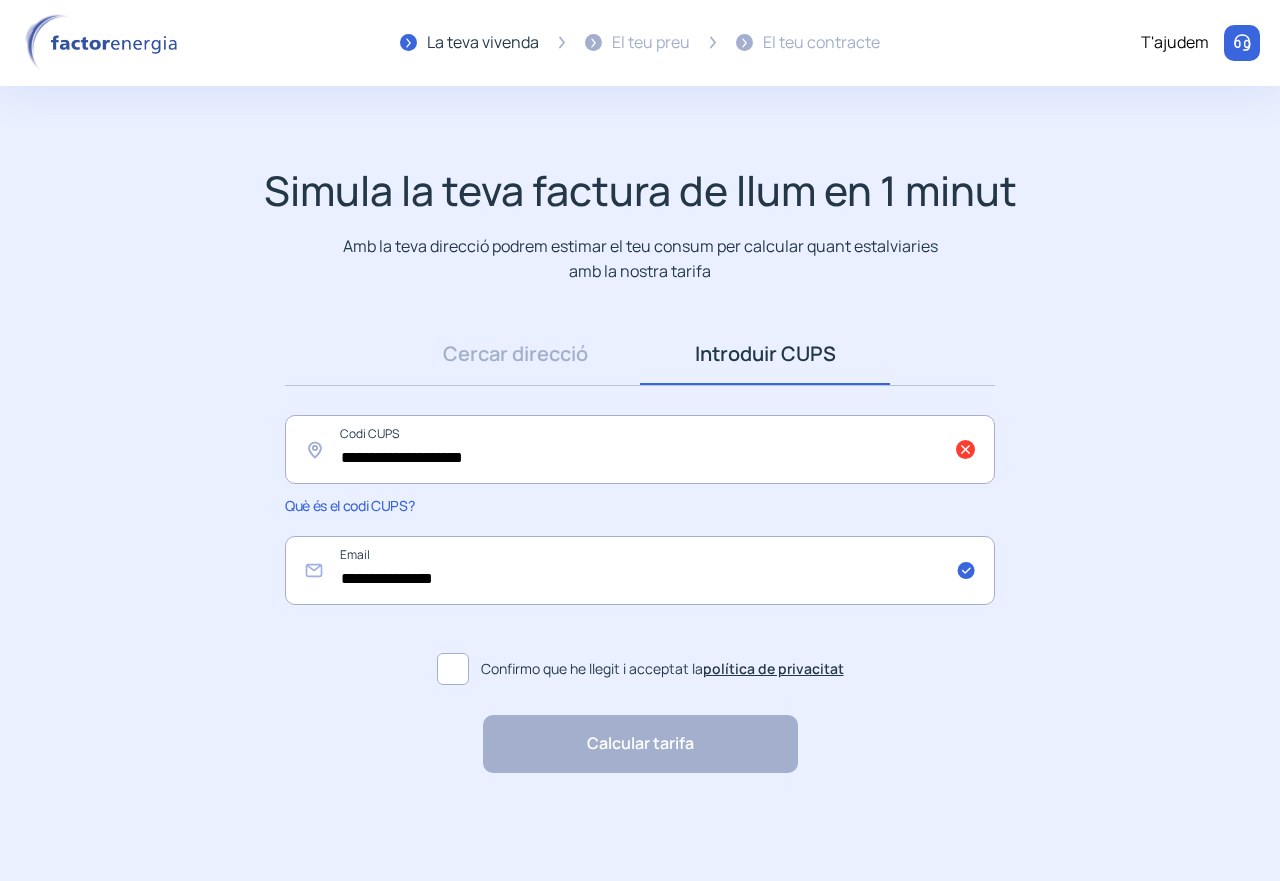 click on "Calcular tarifa "Excel·lent servei i atenció al client" "Respecte pel client i varietat de tarifes" "Tot genial i molt ràpid" "Rapidesa i bon tracte al client"" 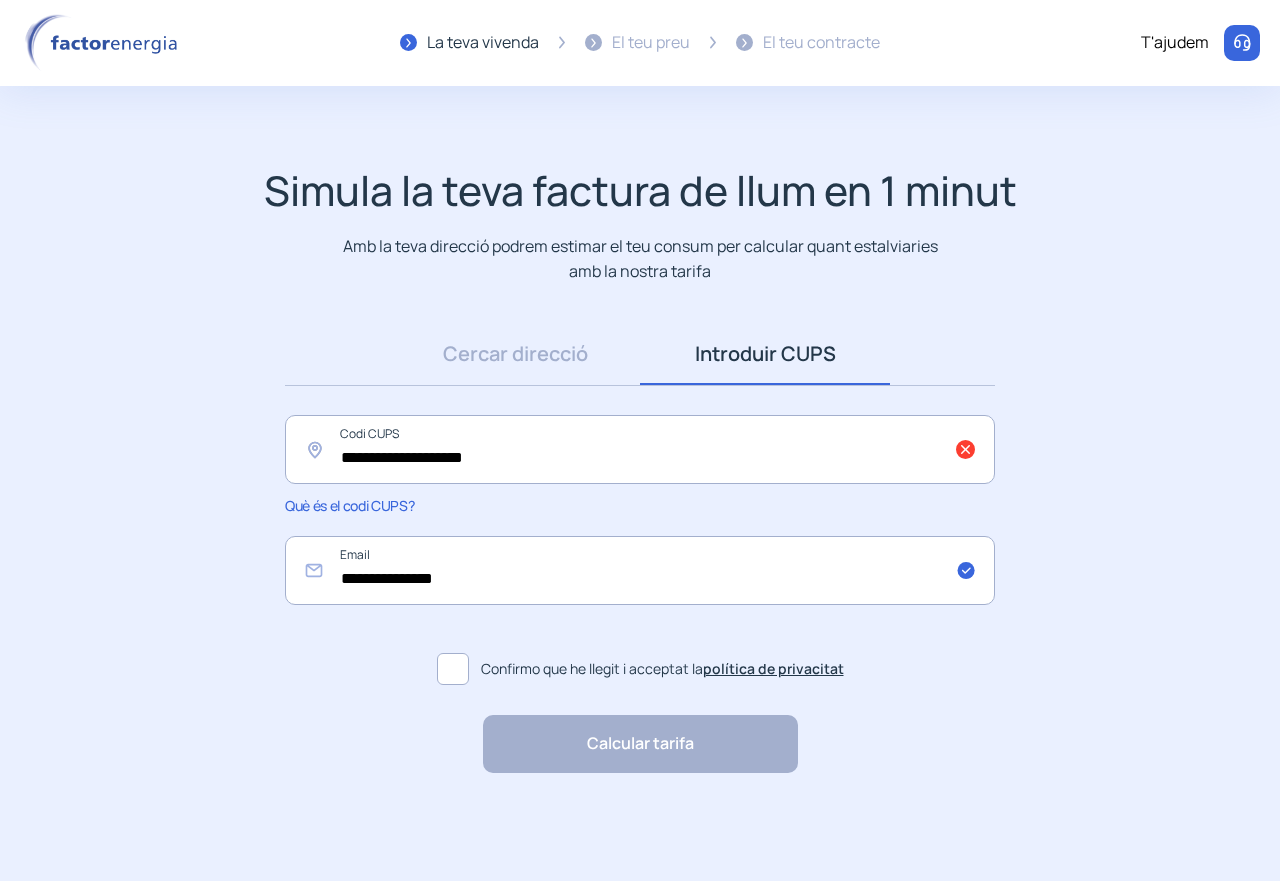 click on "Calcular tarifa "Excel·lent servei i atenció al client" "Respecte pel client i varietat de tarifes" "Tot genial i molt ràpid" "Rapidesa i bon tracte al client"" 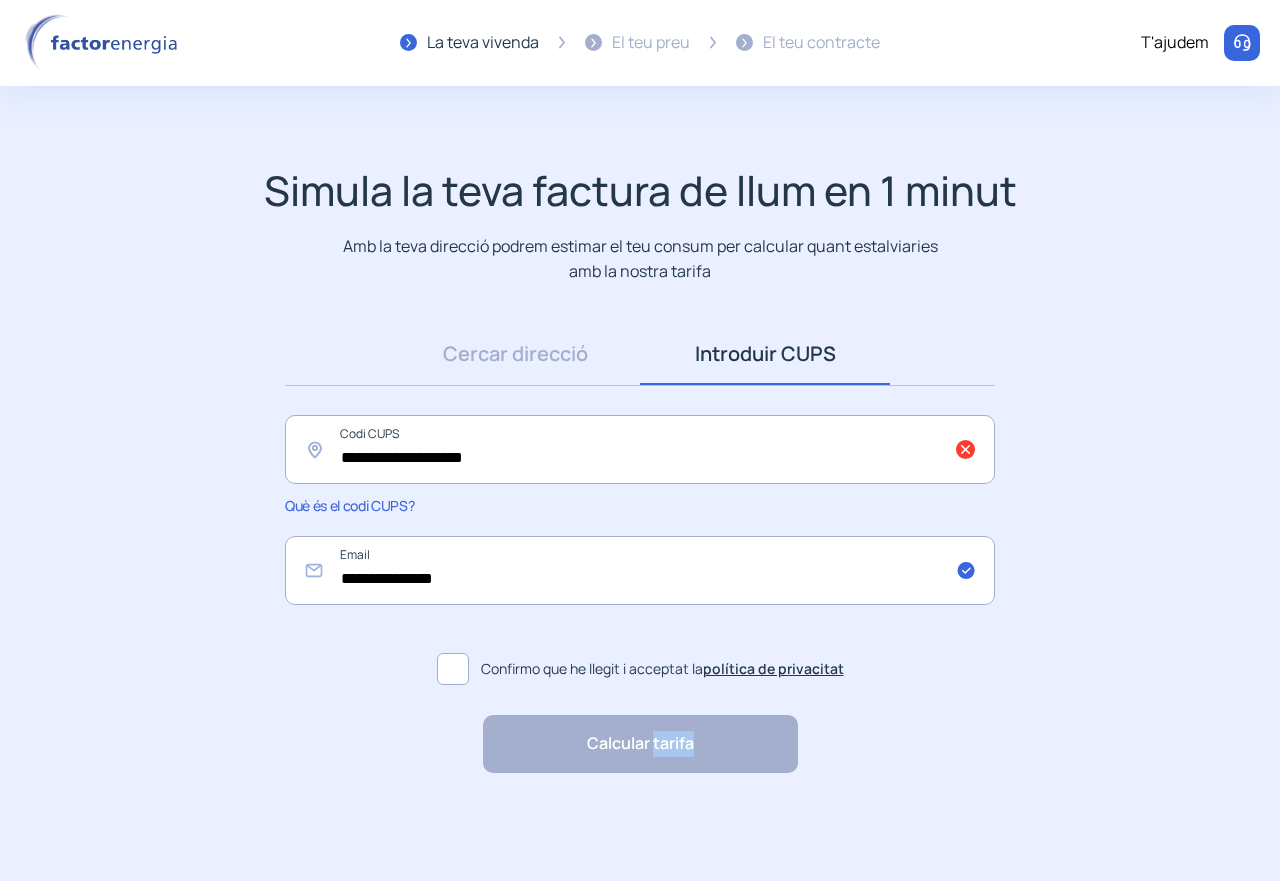 click on "Calcular tarifa "Excel·lent servei i atenció al client" "Respecte pel client i varietat de tarifes" "Tot genial i molt ràpid" "Rapidesa i bon tracte al client"" 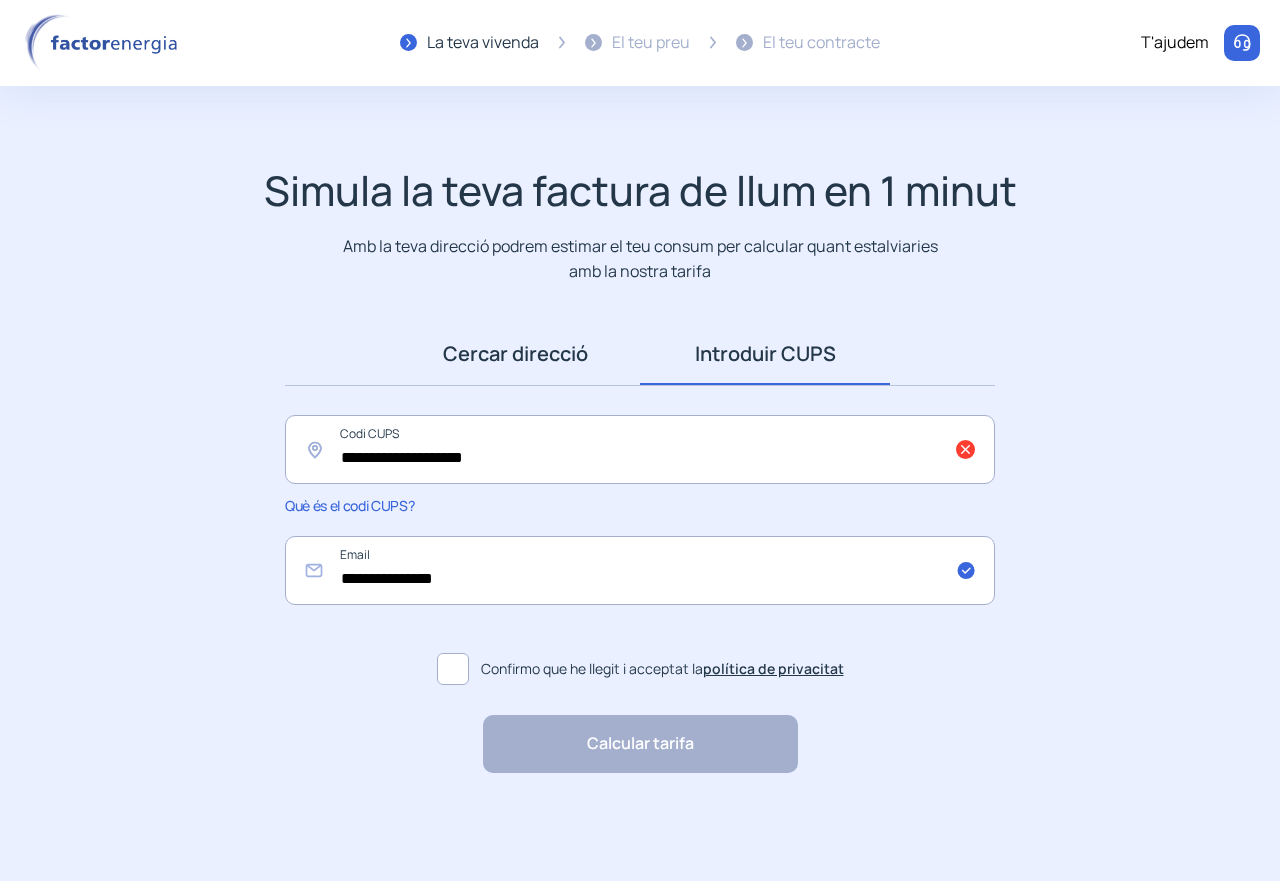 click on "Cercar direcció" at bounding box center (515, 354) 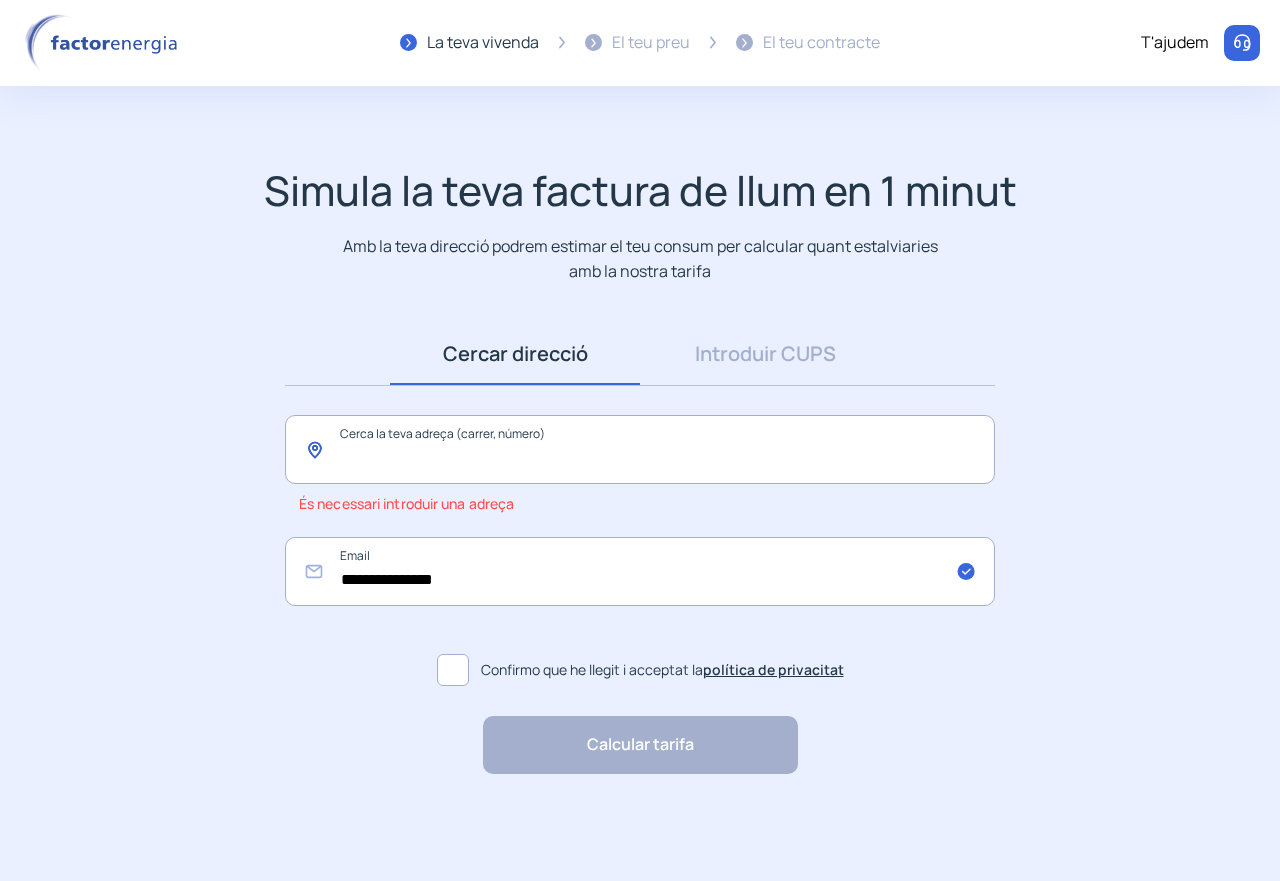 click 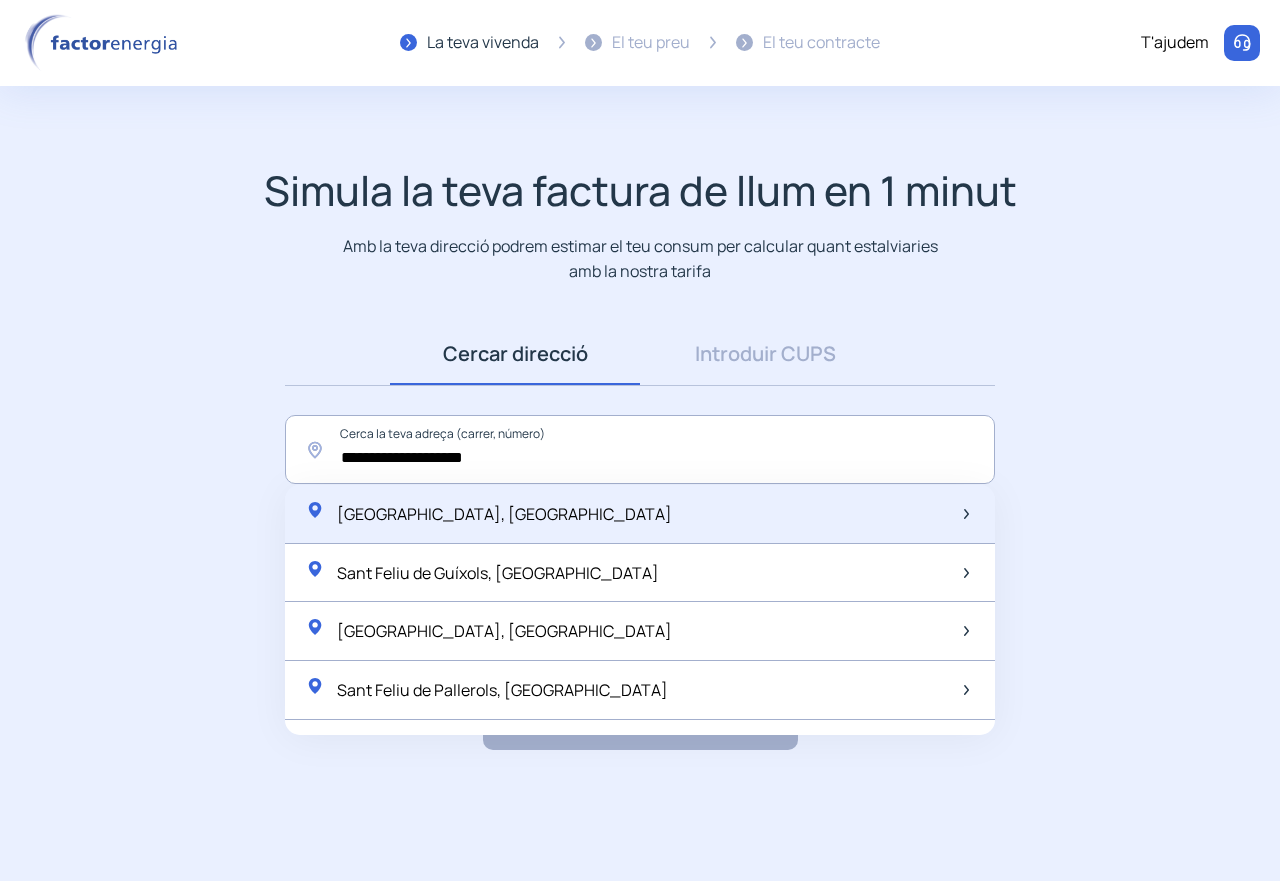 click on "[GEOGRAPHIC_DATA], [GEOGRAPHIC_DATA]" 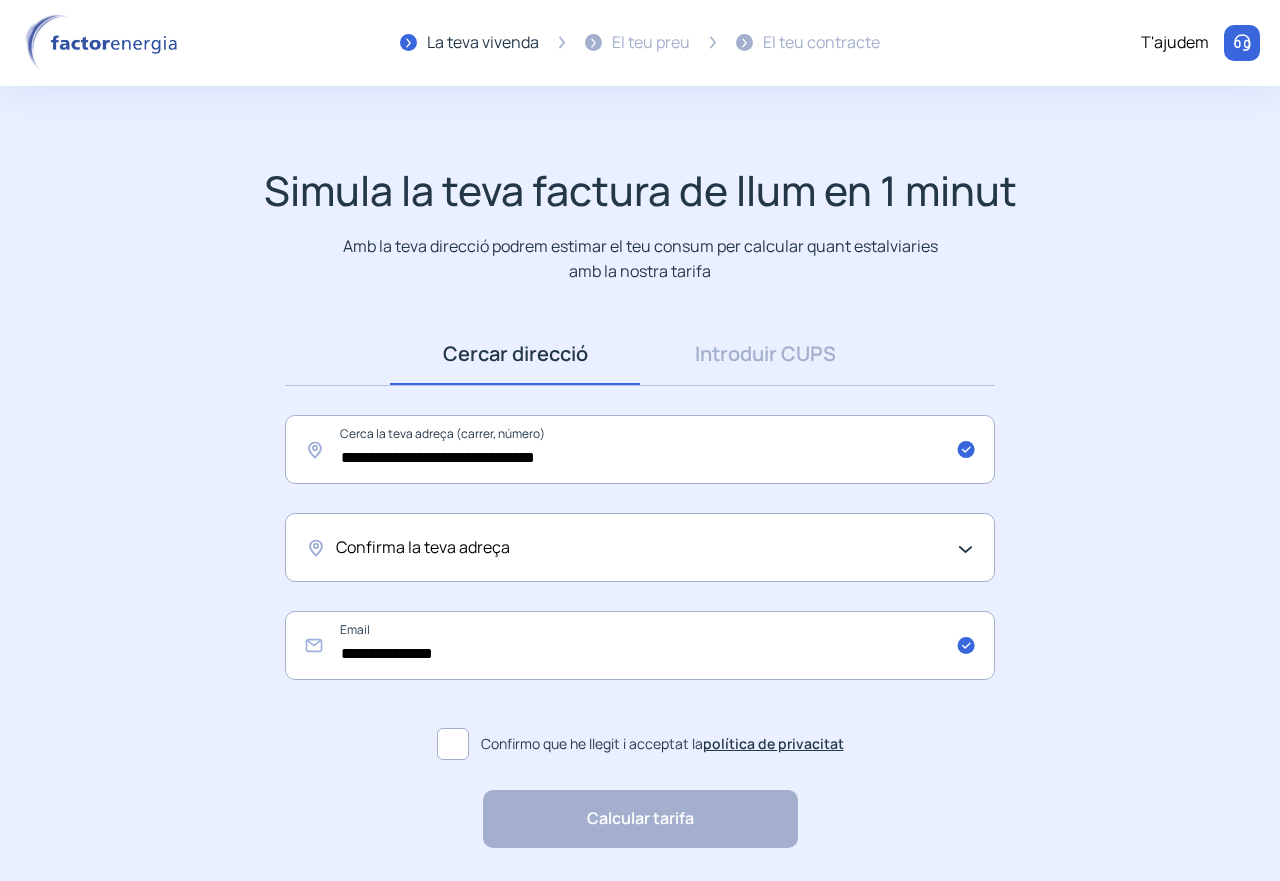 click on "Confirma la teva adreça" 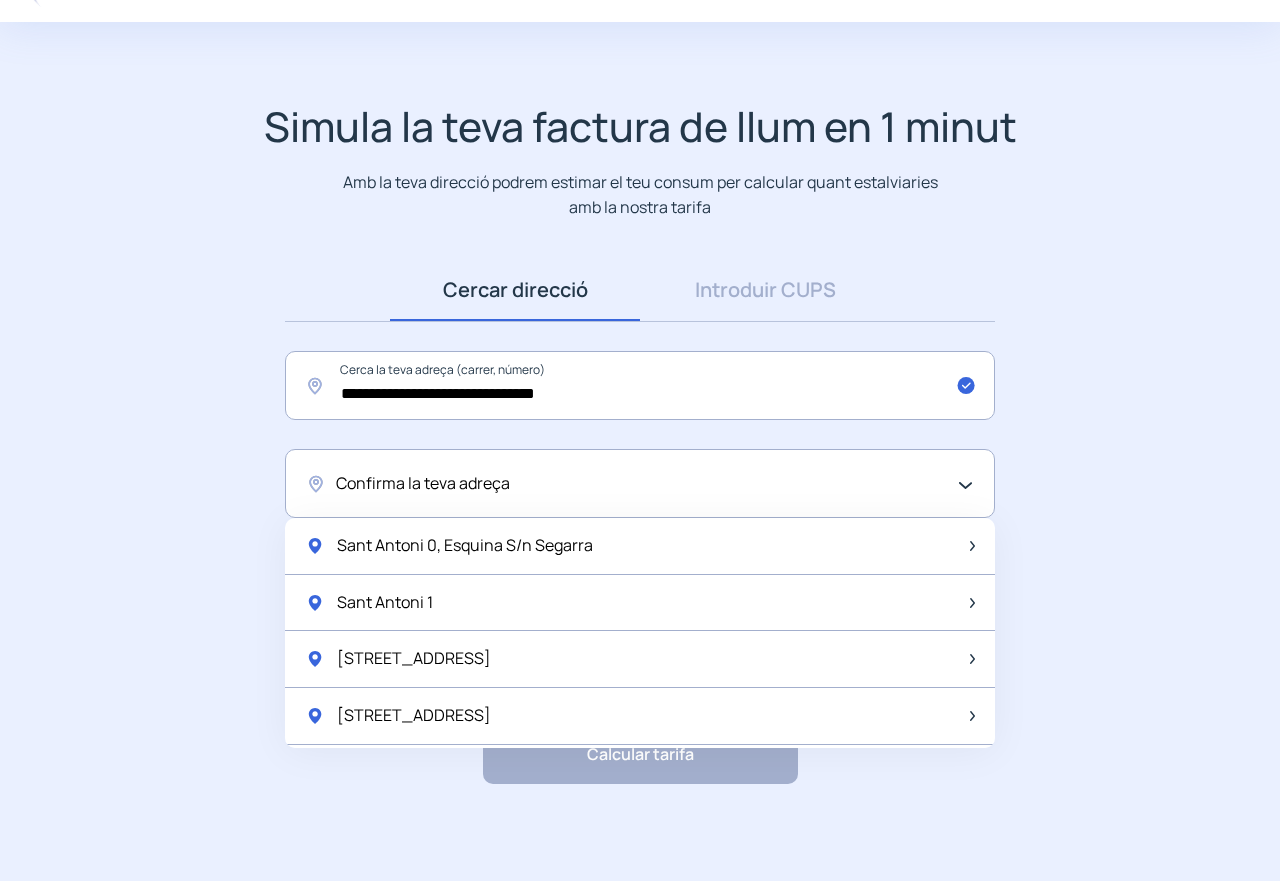 scroll, scrollTop: 67, scrollLeft: 0, axis: vertical 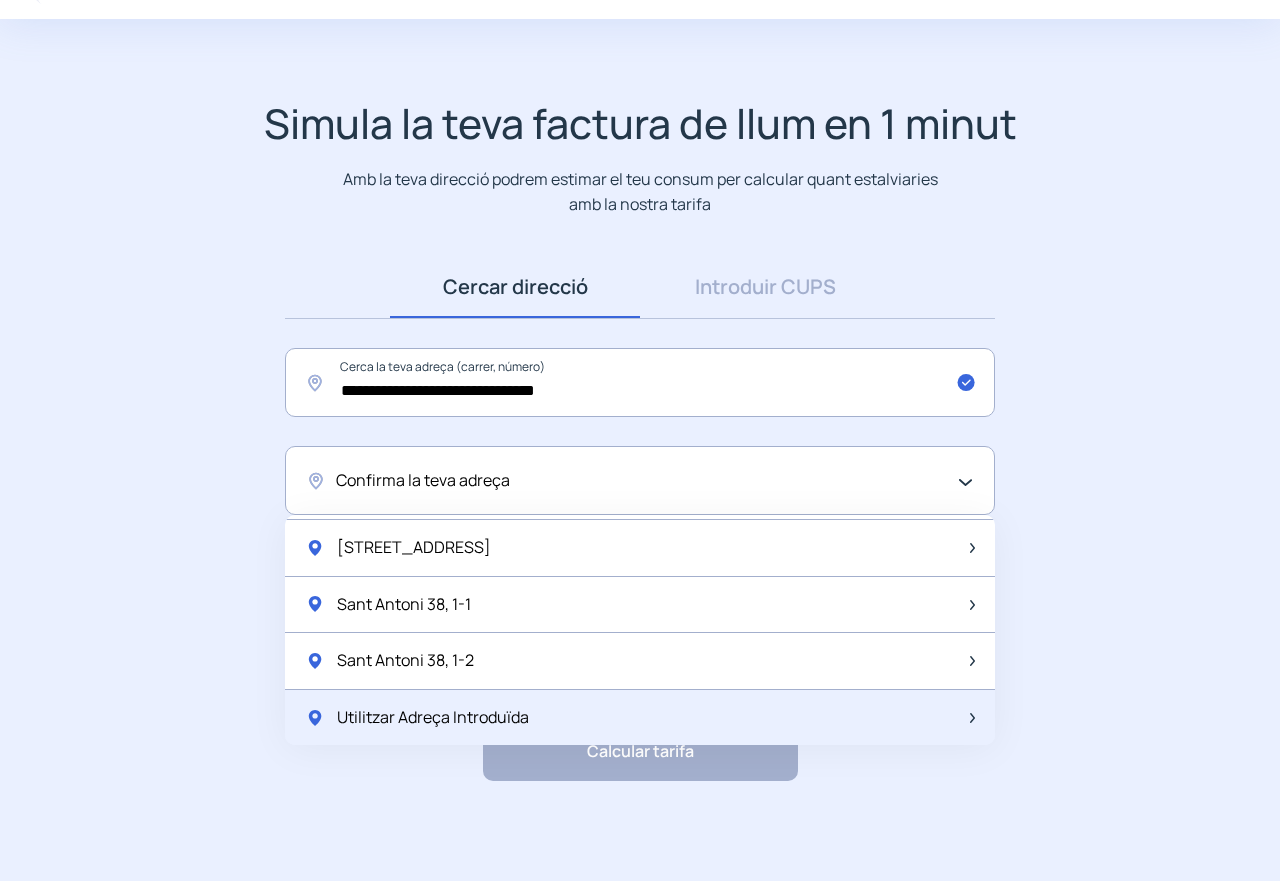 click on "Utilitzar Adreça Introduïda" 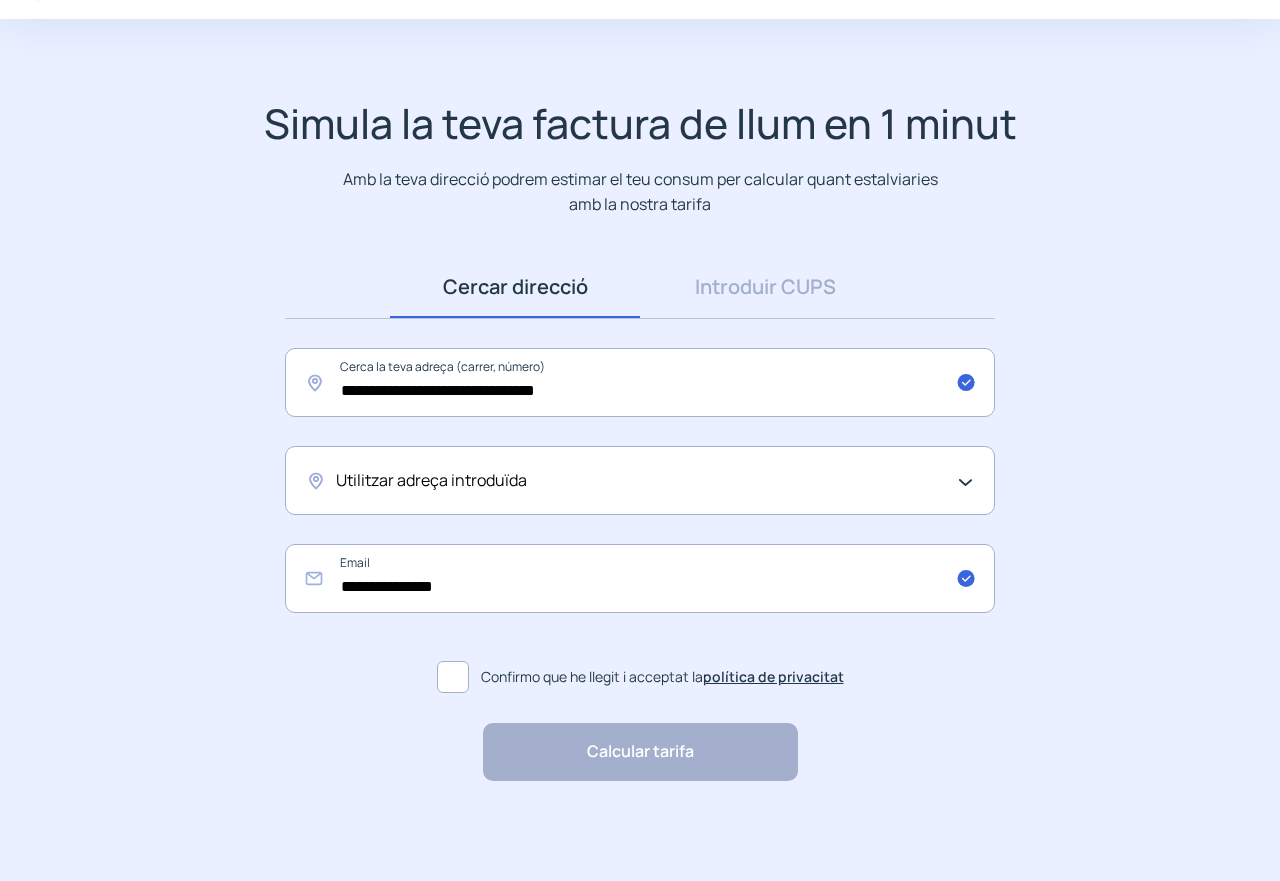 click 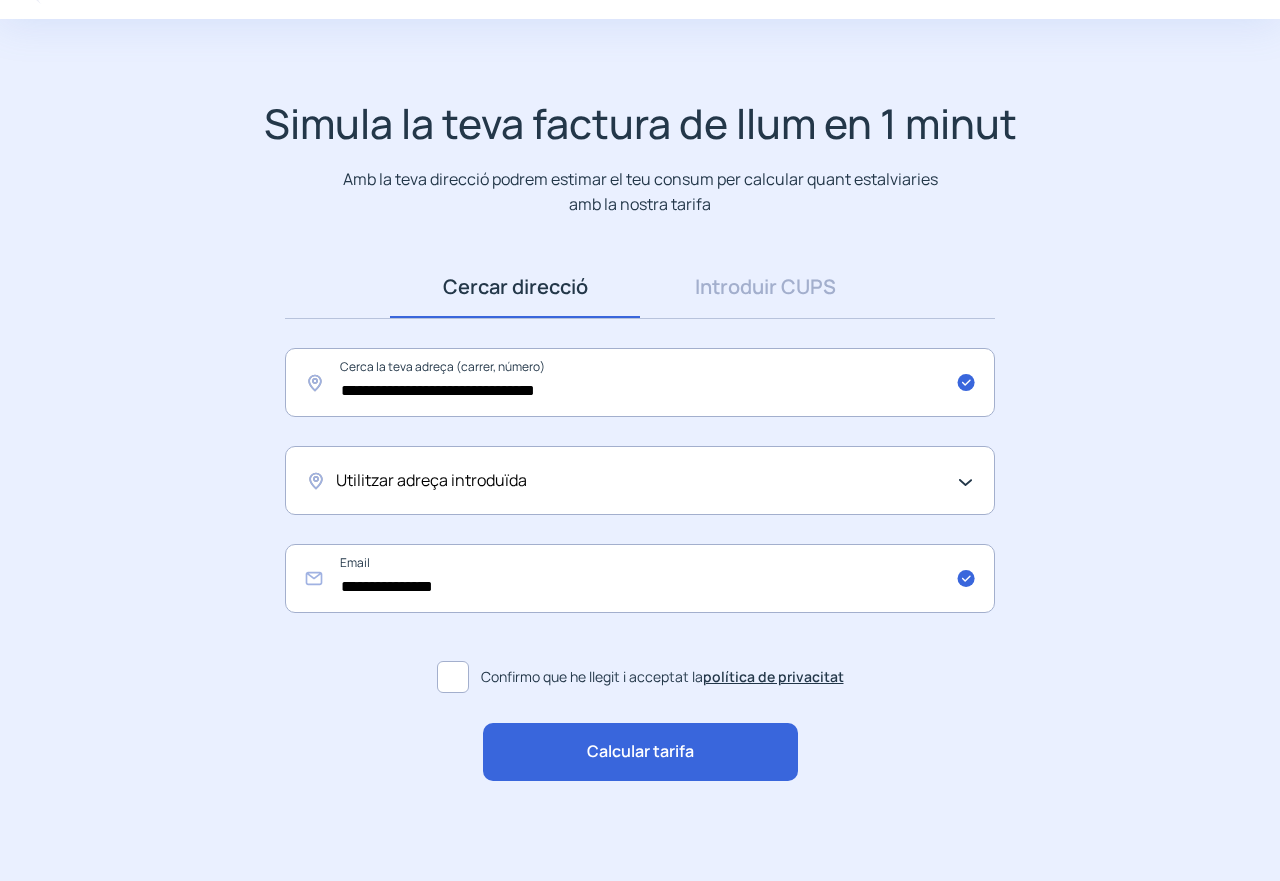 click on "Calcular tarifa" 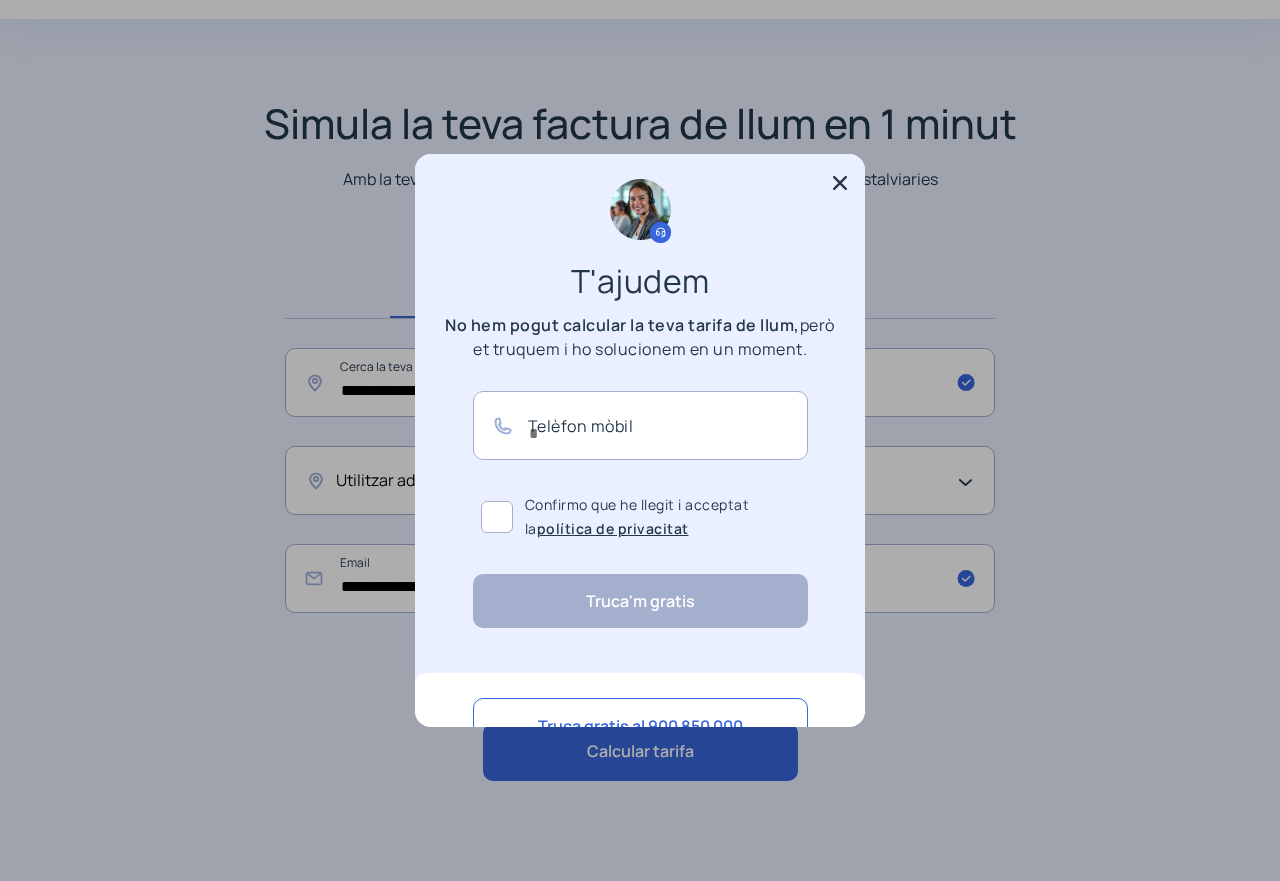 scroll, scrollTop: 0, scrollLeft: 0, axis: both 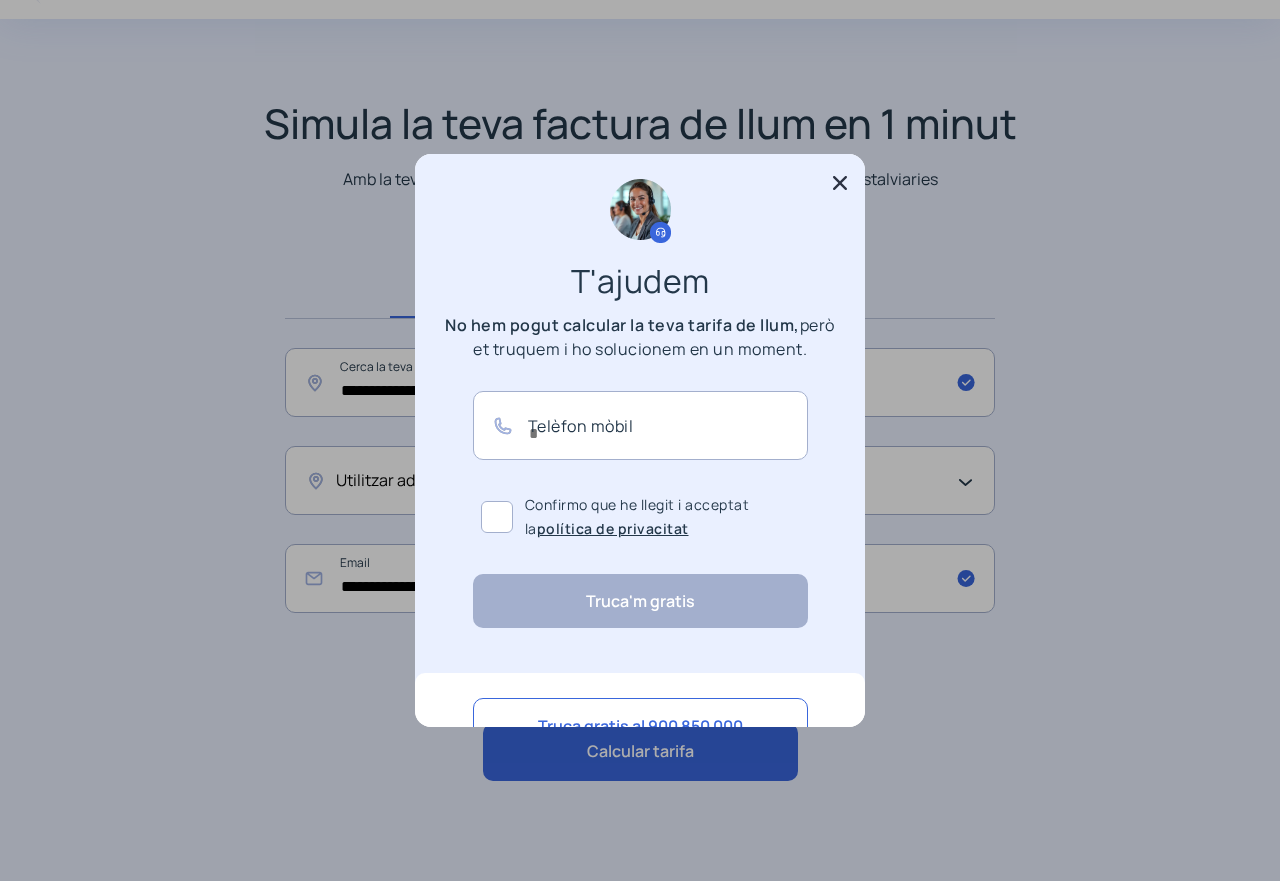 click 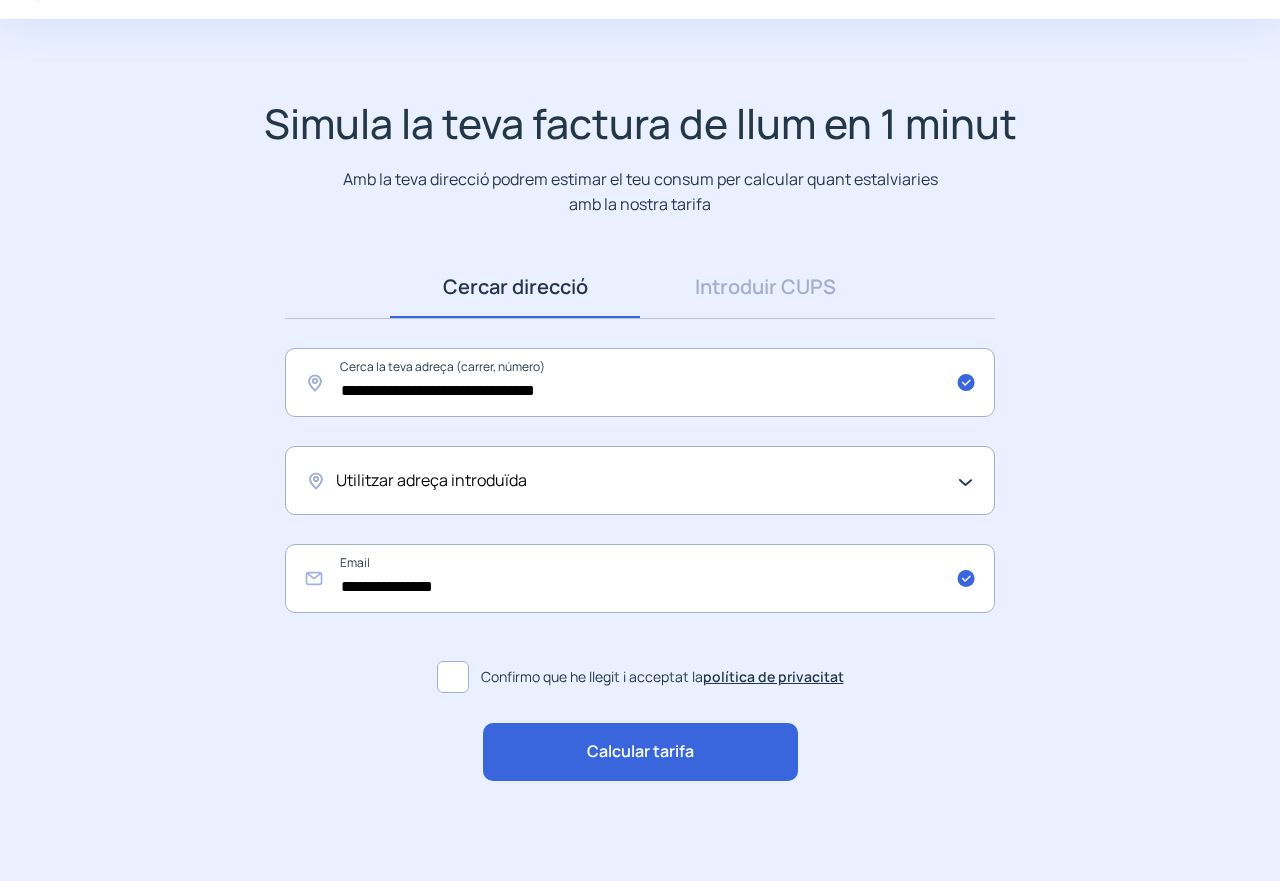 scroll, scrollTop: 67, scrollLeft: 0, axis: vertical 